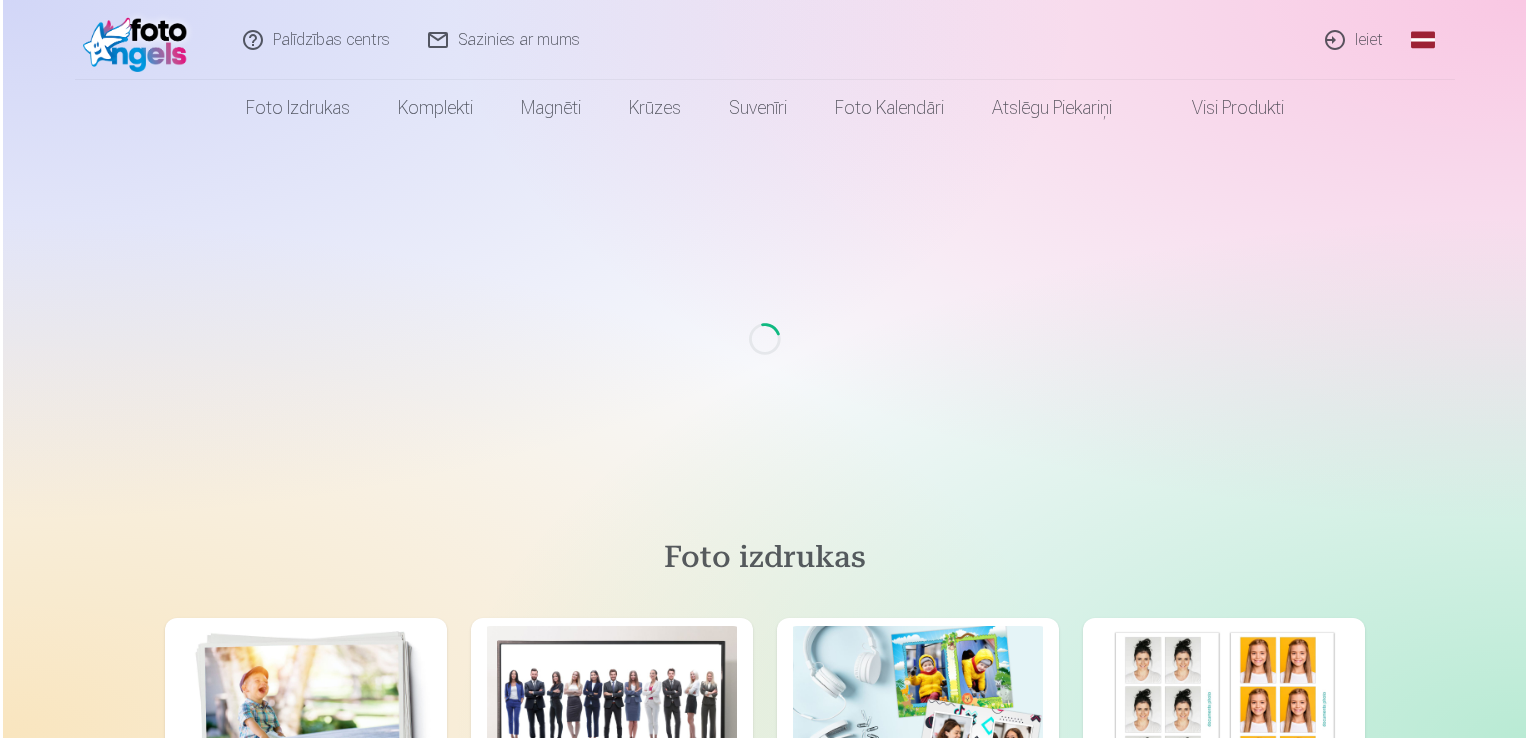 scroll, scrollTop: 0, scrollLeft: 0, axis: both 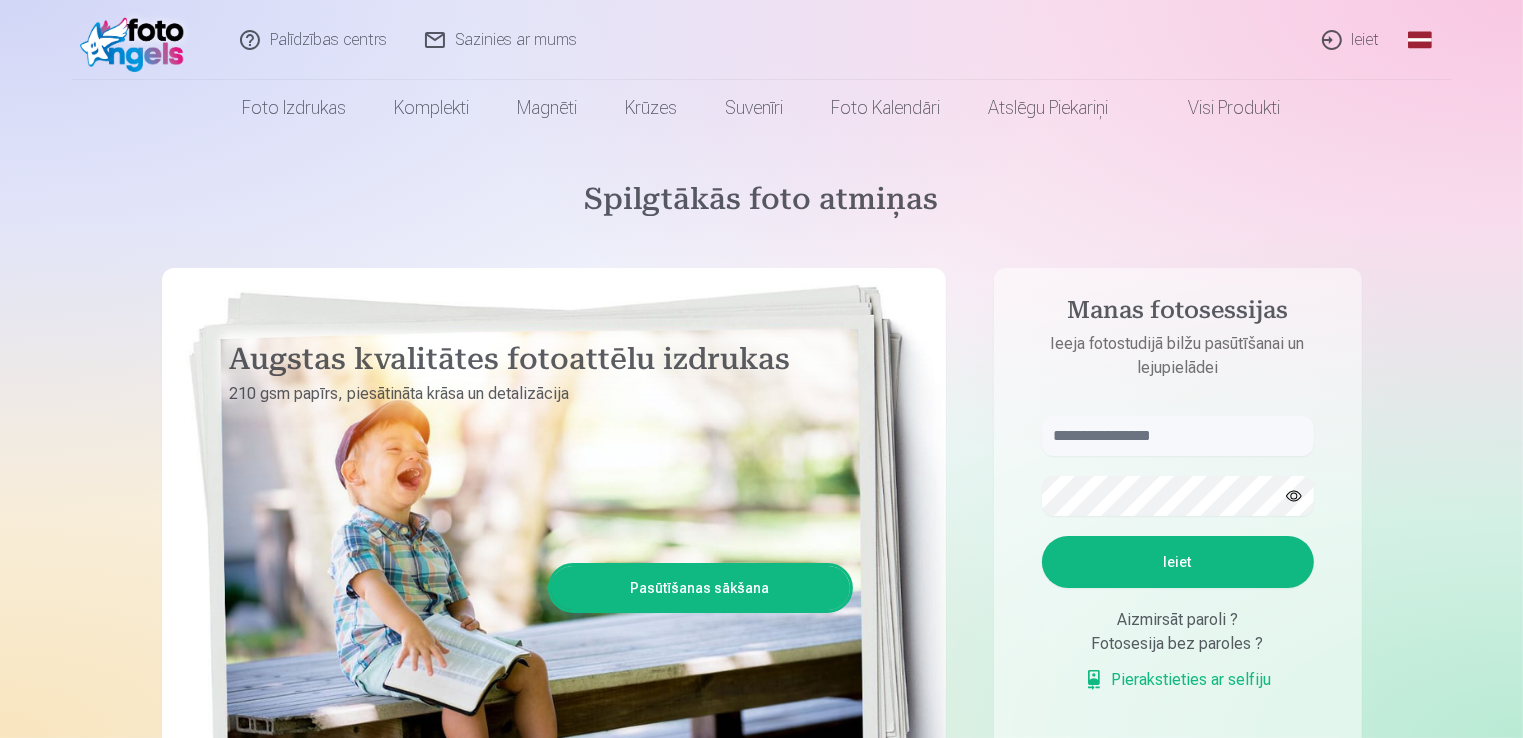 click on "Ieiet" at bounding box center (1352, 40) 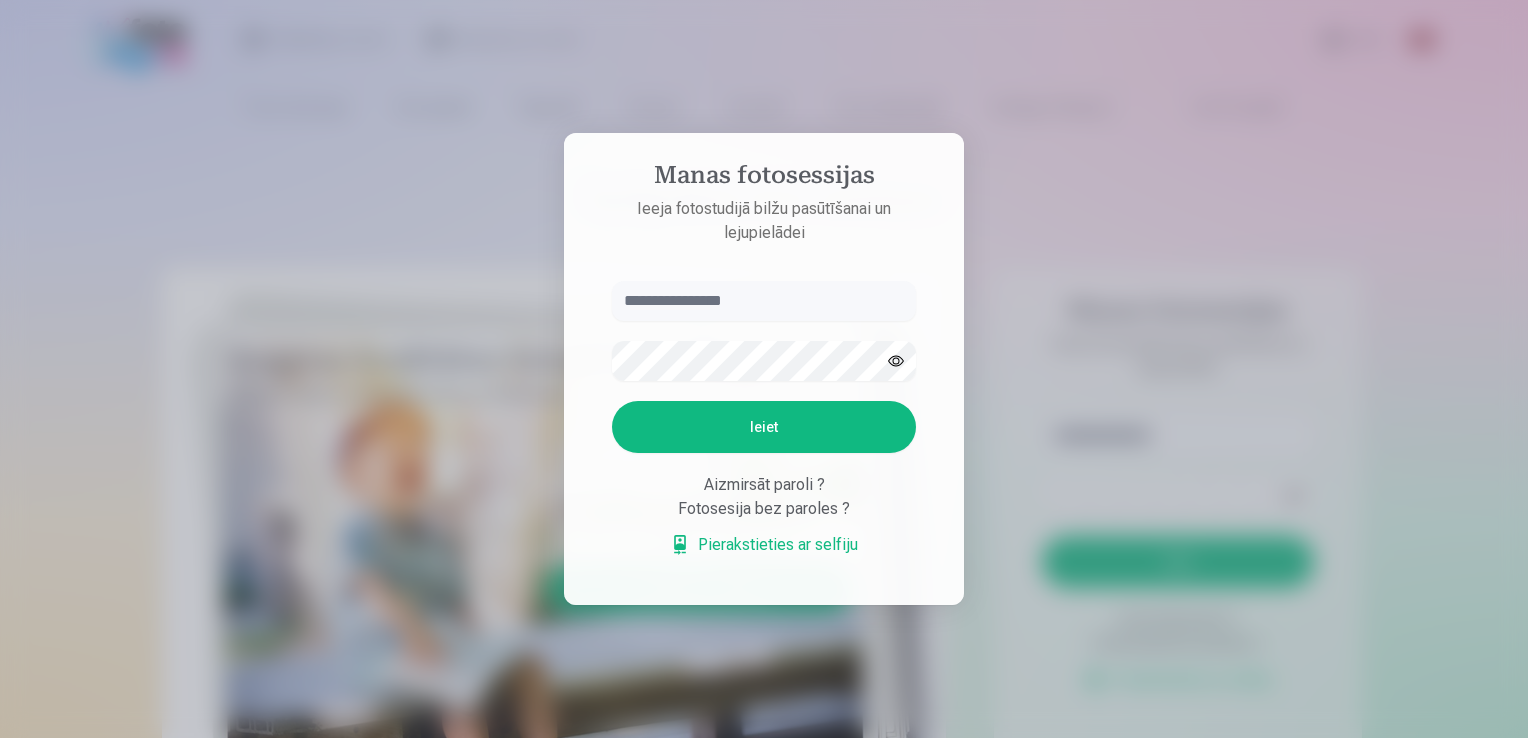 click at bounding box center (764, 301) 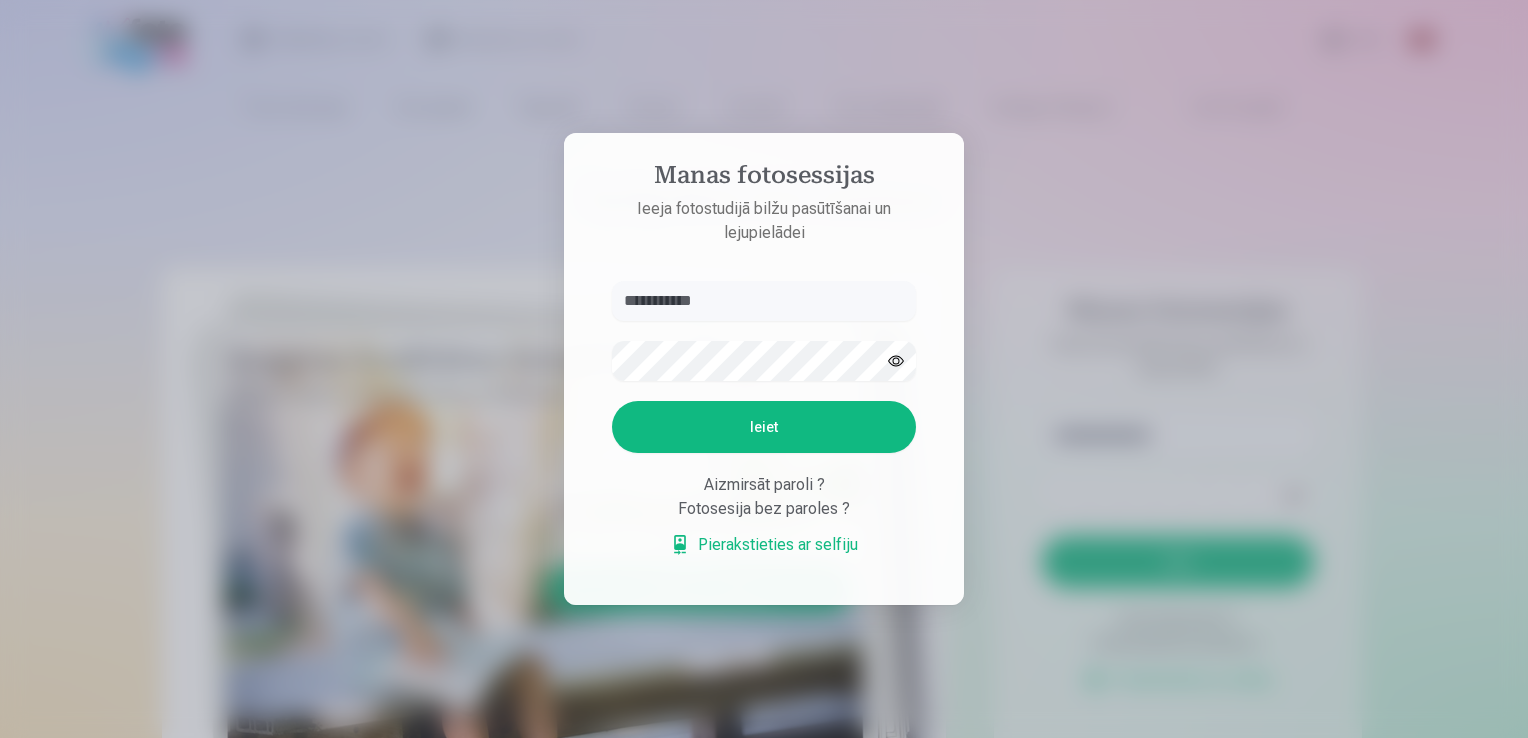type on "**********" 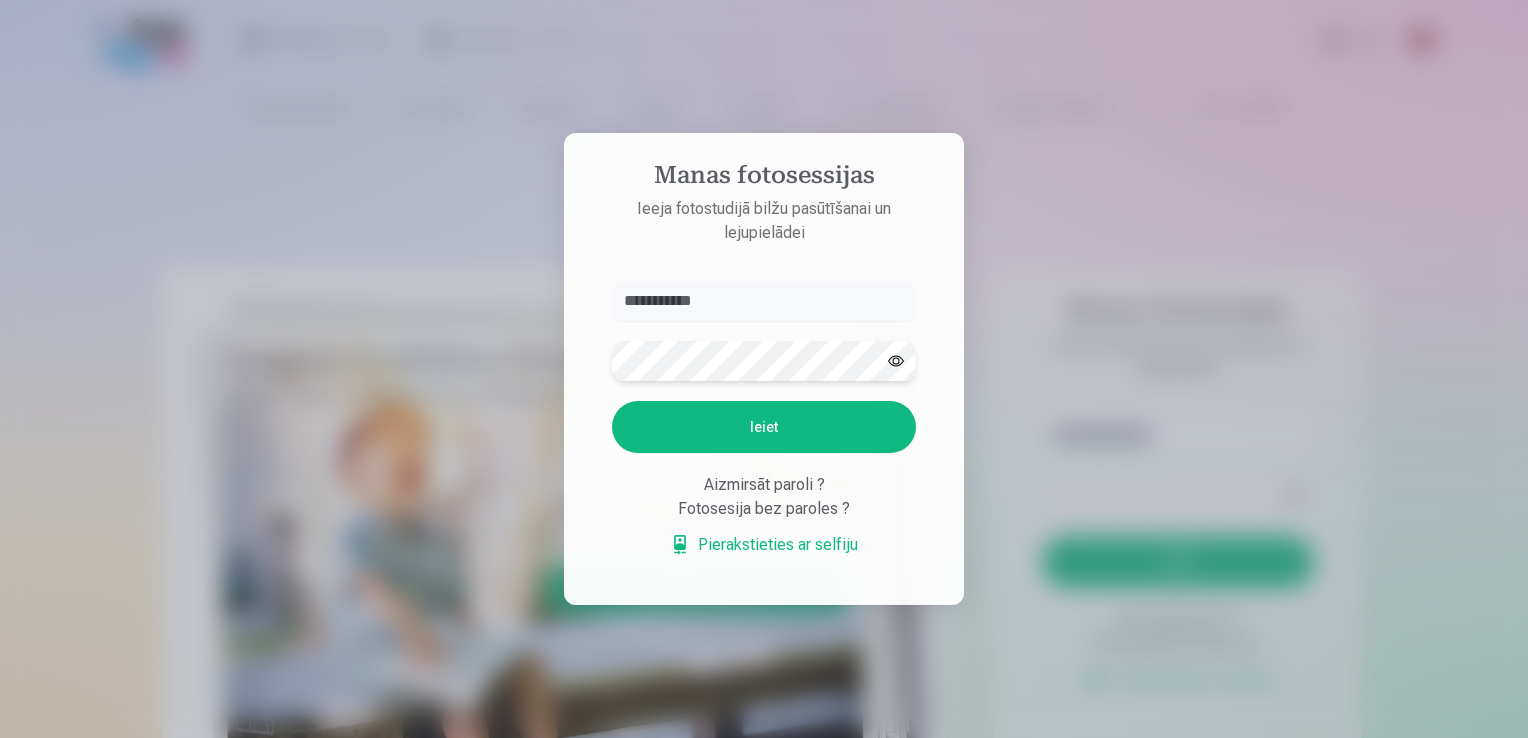 click on "Ieiet" at bounding box center (764, 427) 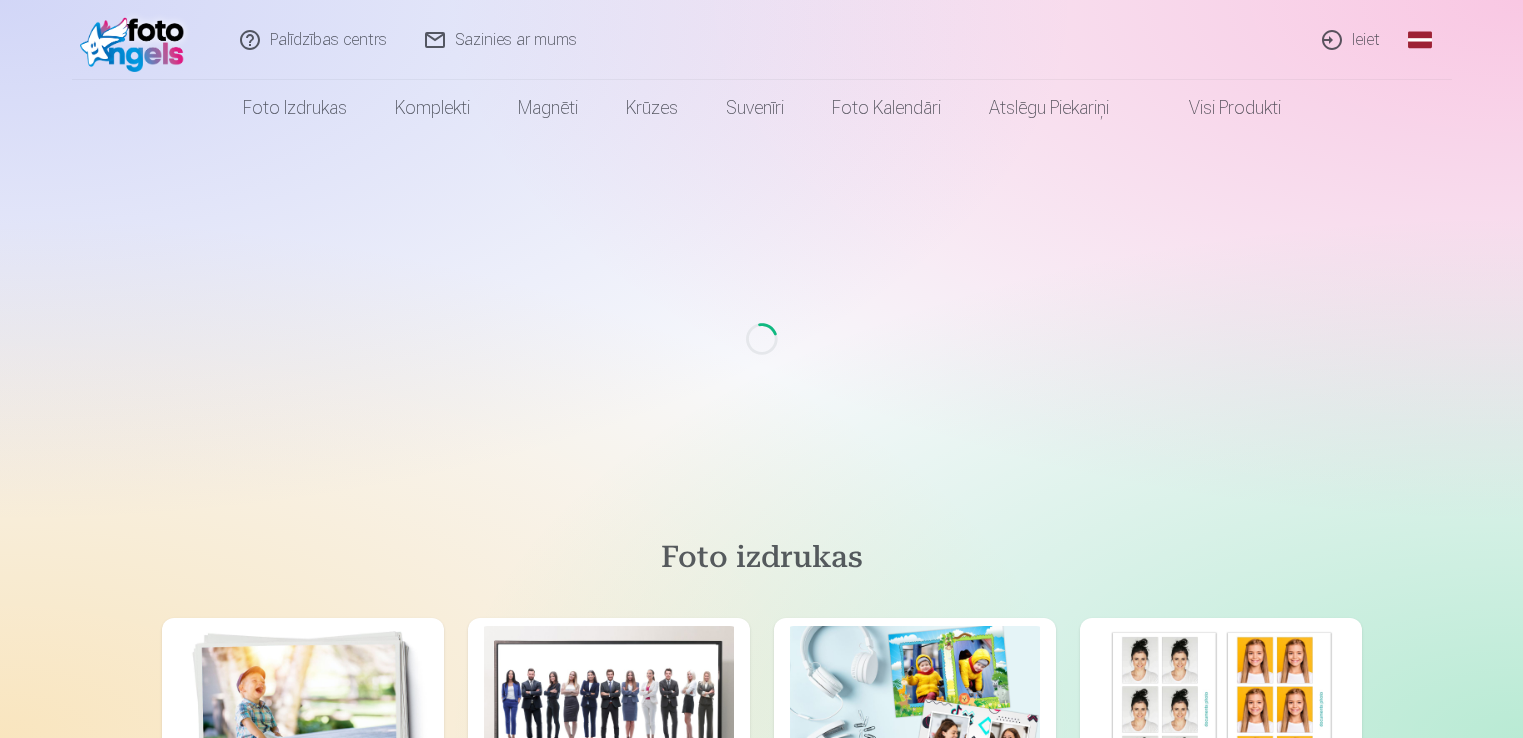 scroll, scrollTop: 0, scrollLeft: 0, axis: both 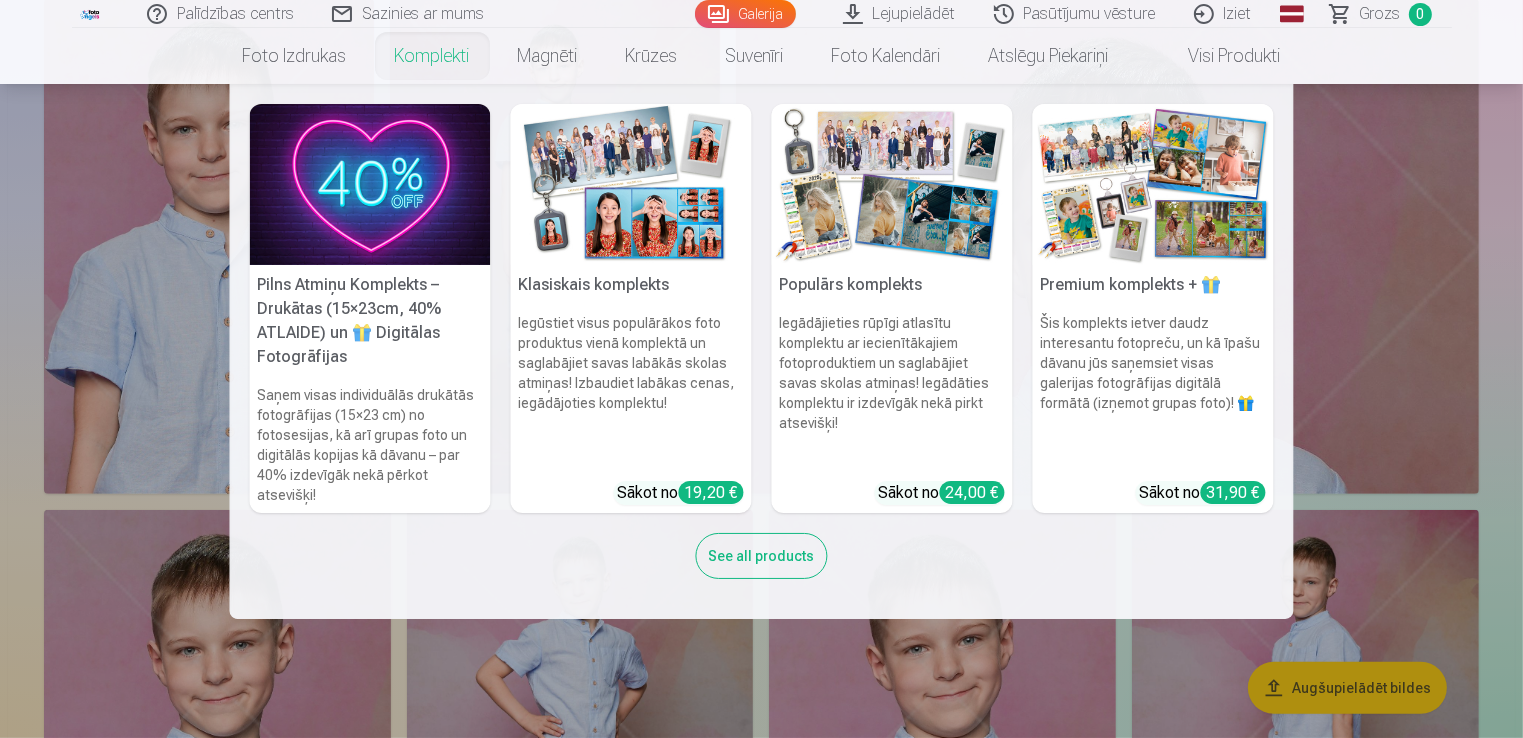 click on "Komplekti" at bounding box center [432, 56] 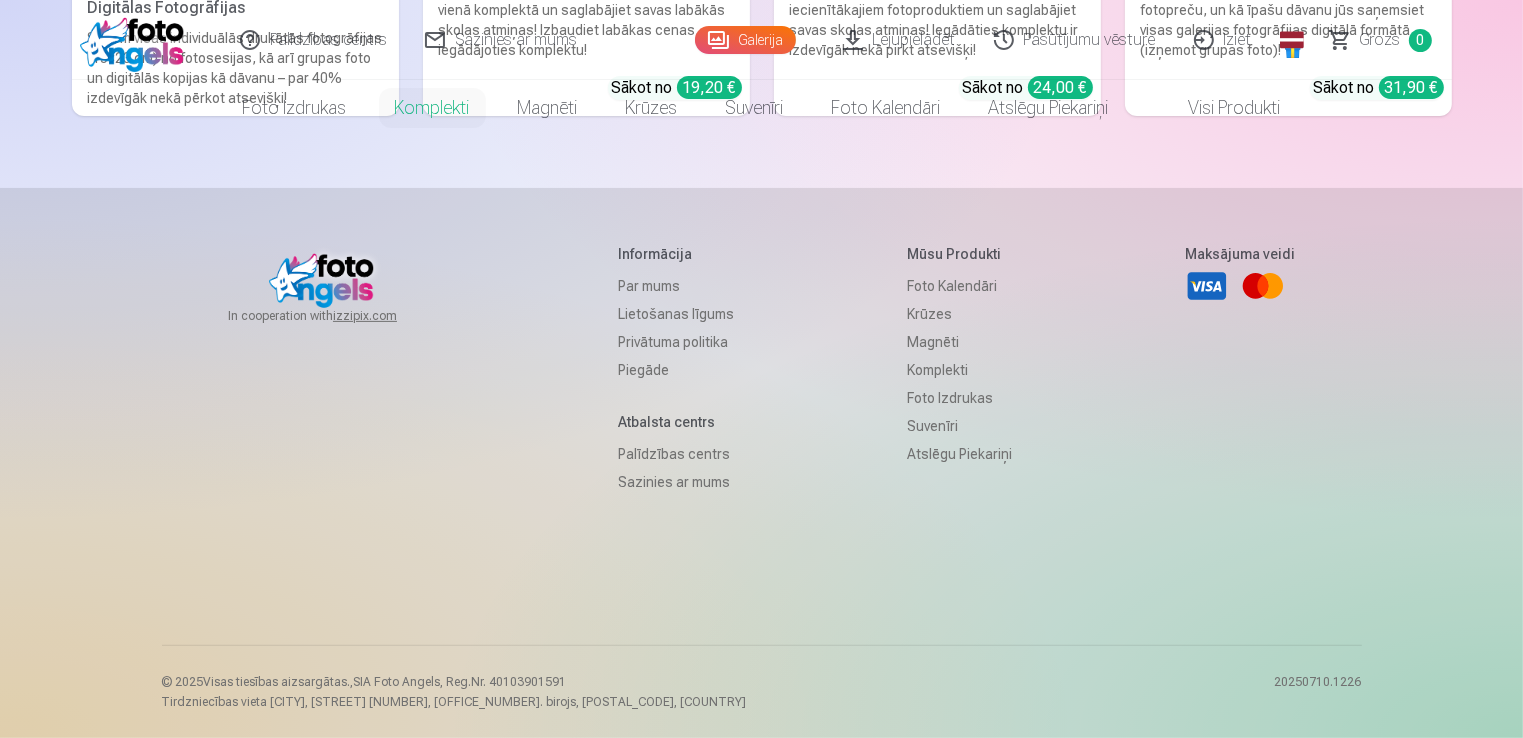 scroll, scrollTop: 0, scrollLeft: 0, axis: both 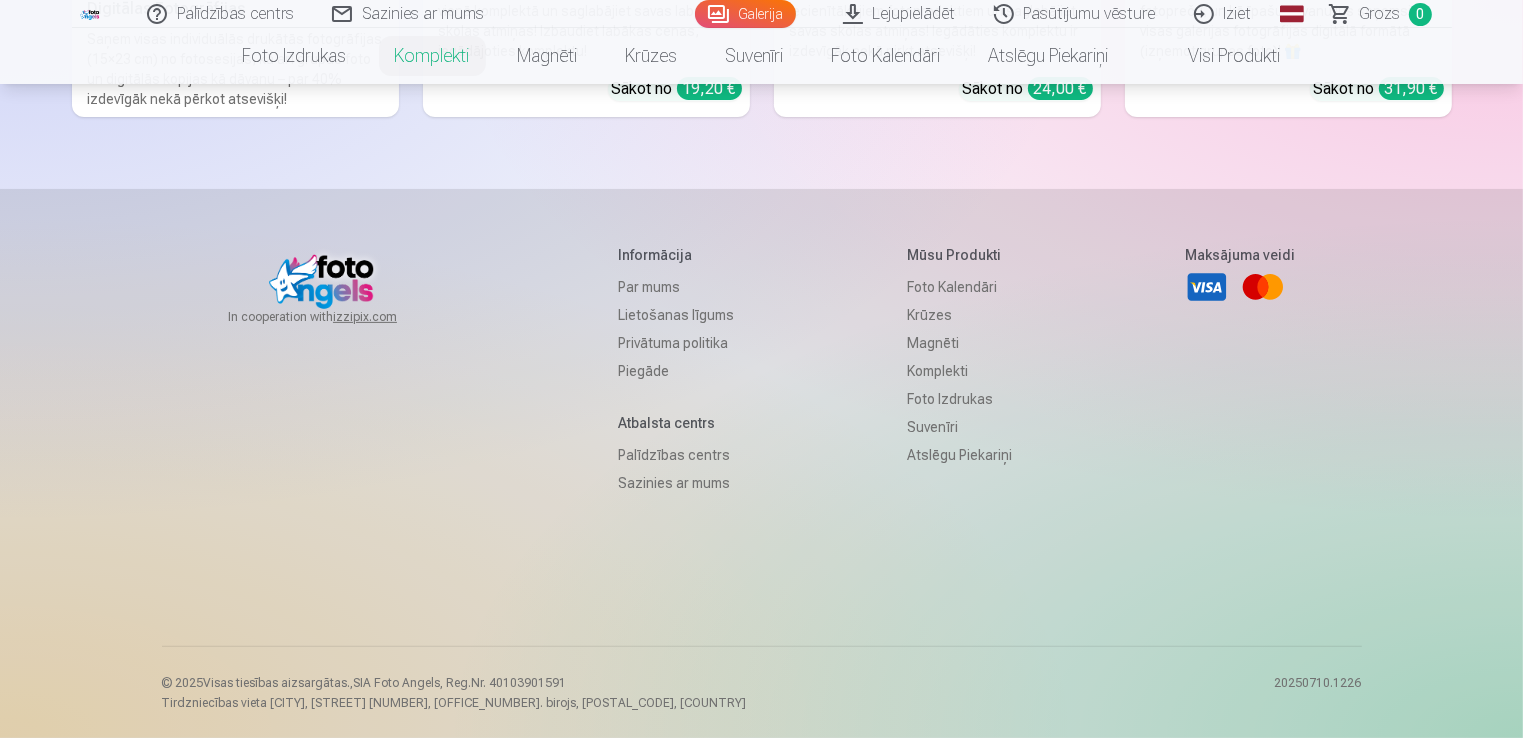 click on "In cooperation with izzipix.com
Informācija Par mums Lietošanas līgums Privātuma politika Piegāde Atbalsta centrs Palīdzības centrs Sazinies ar mums Mūsu produkti Foto kalendāri Krūzes Magnēti Komplekti Foto izdrukas Suvenīri Atslēgu piekariņi Maksājuma veidi Visa Mastercard © [YEAR]  Visas tiesības aizsargātas. ,
SIA Foto Angels, Reg.Nr. [REG_NUMBER]
Tirdzniecības vieta [CITY], [STREET] [NUMBER], [OFFICE_NUMBER]. birojs, [POSTAL_CODE], [COUNTRY] [DATE]" at bounding box center [761, 464] 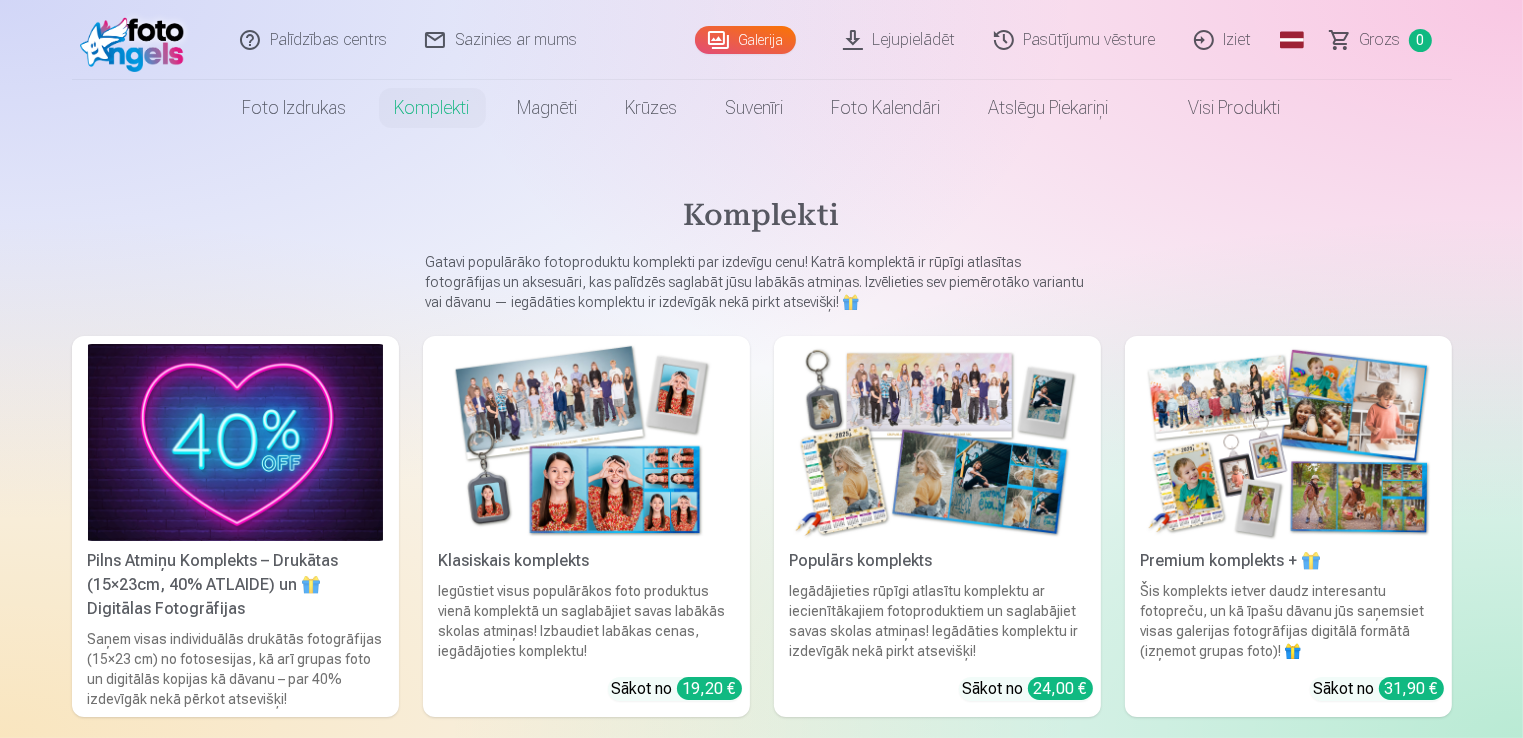 click on "Galerija" at bounding box center [745, 40] 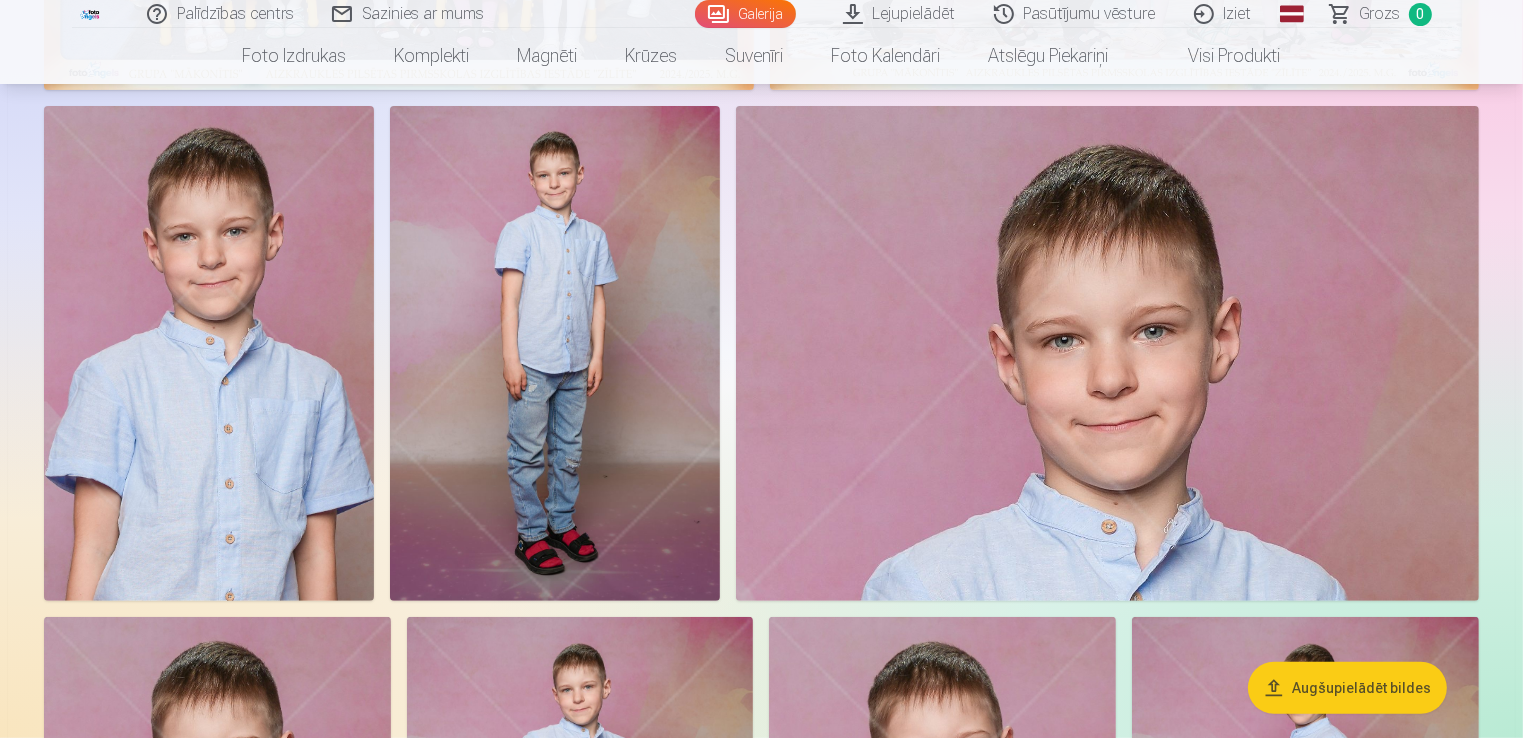 scroll, scrollTop: 636, scrollLeft: 0, axis: vertical 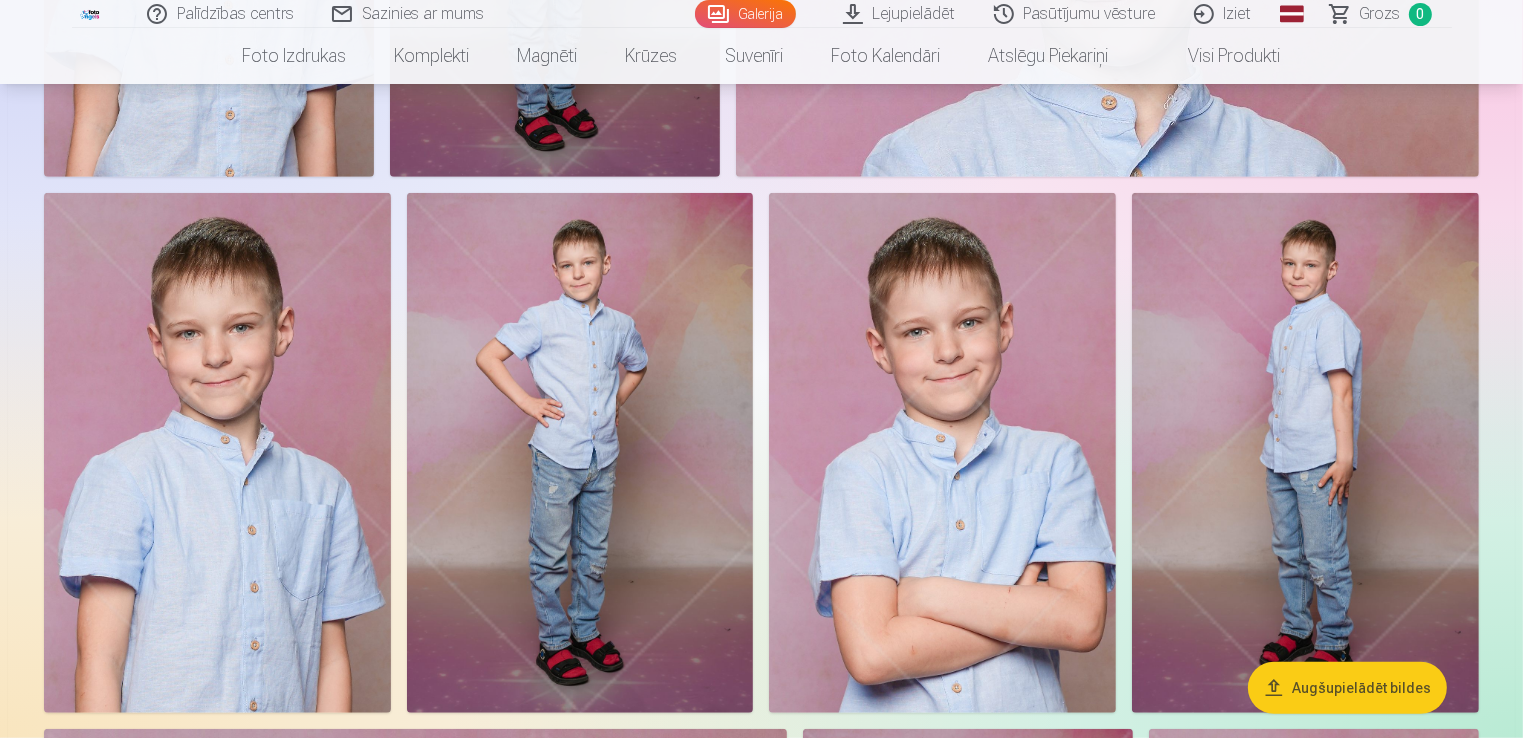 click at bounding box center (942, 453) 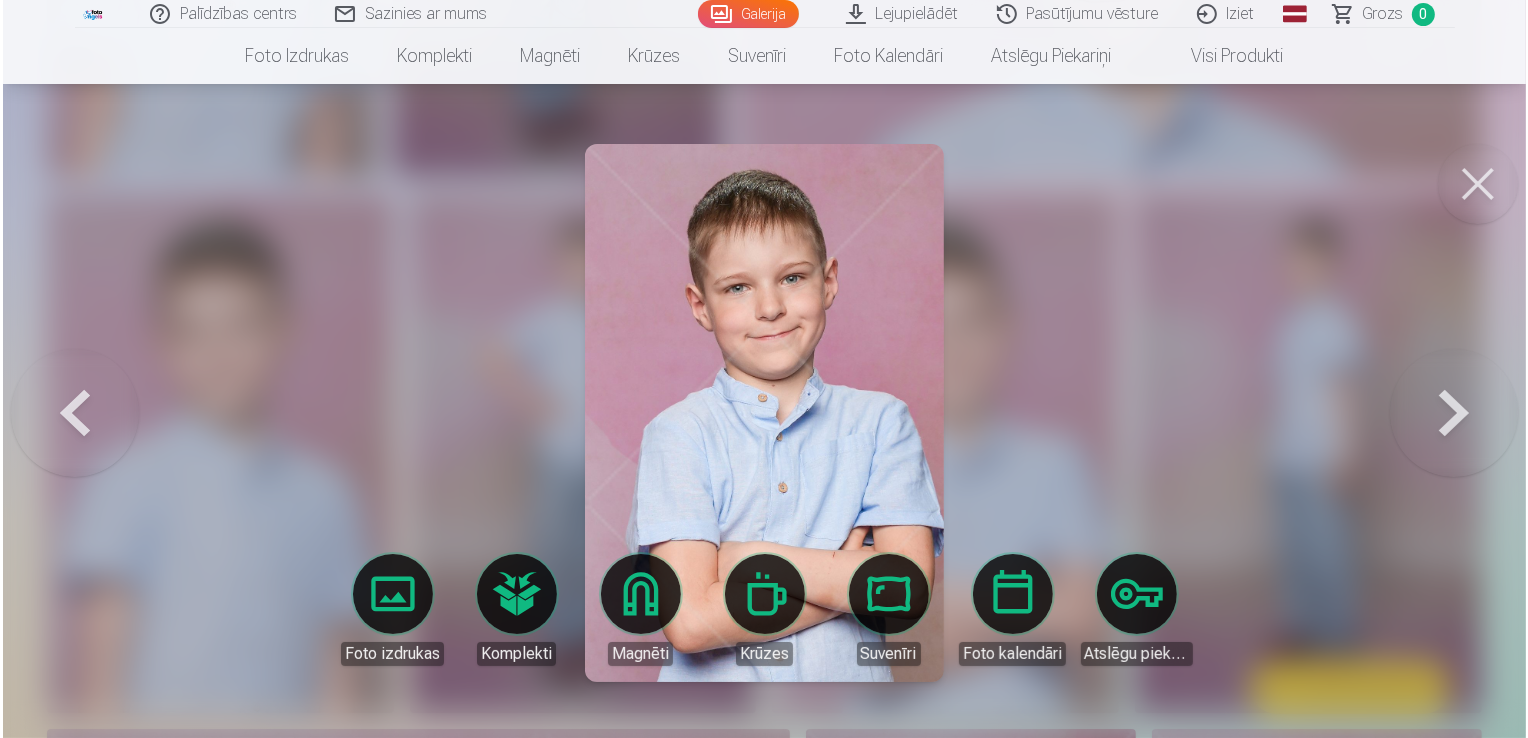scroll, scrollTop: 1044, scrollLeft: 0, axis: vertical 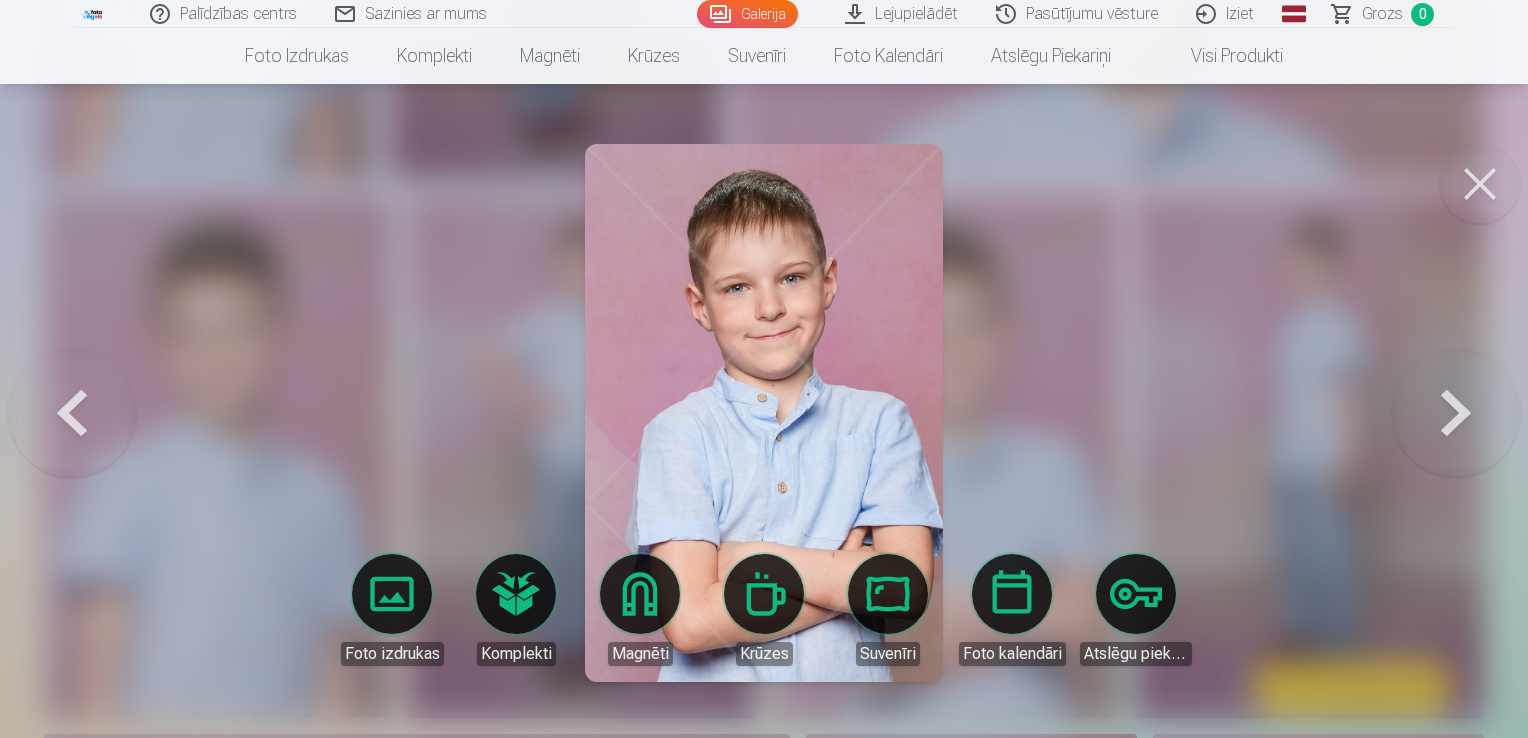 click at bounding box center (764, 413) 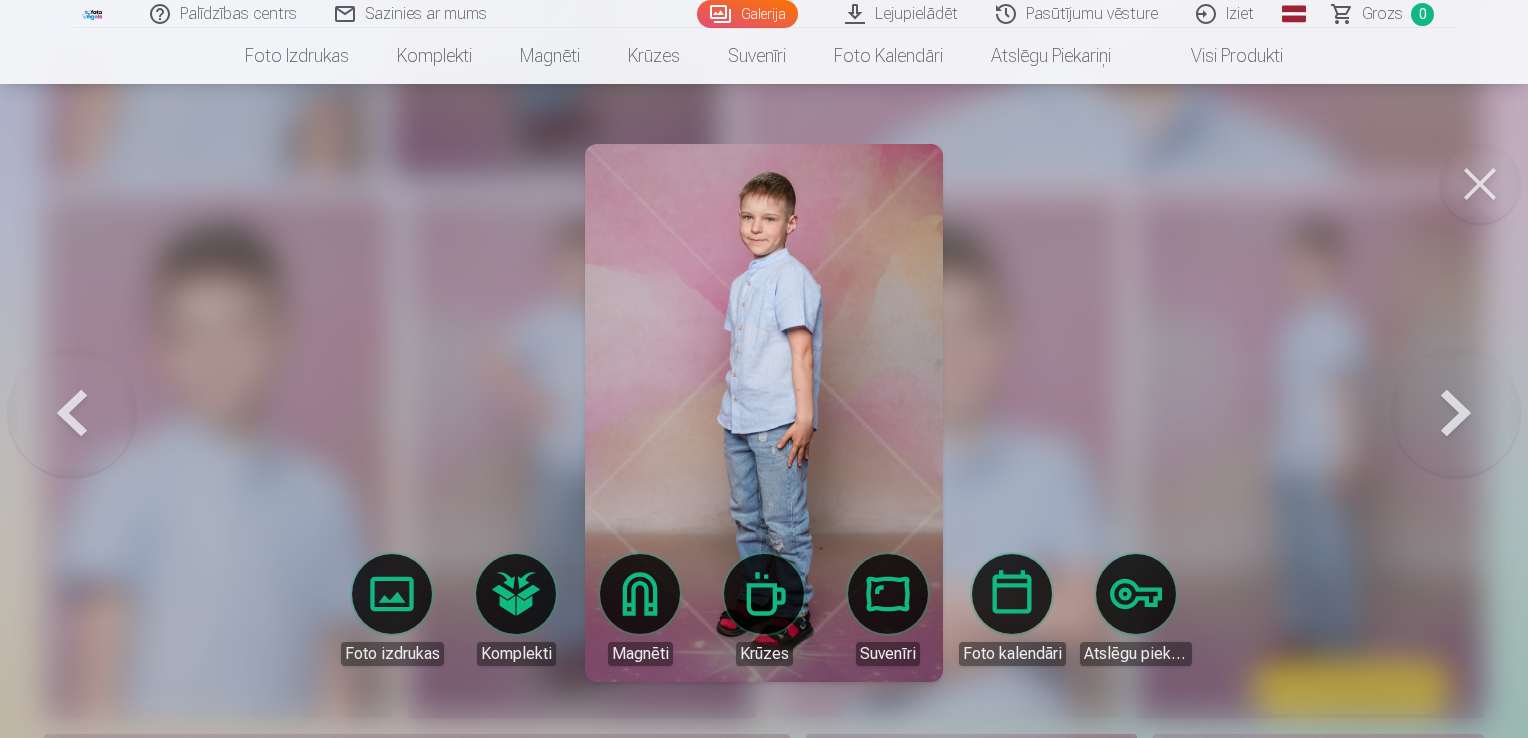 click at bounding box center [1456, 413] 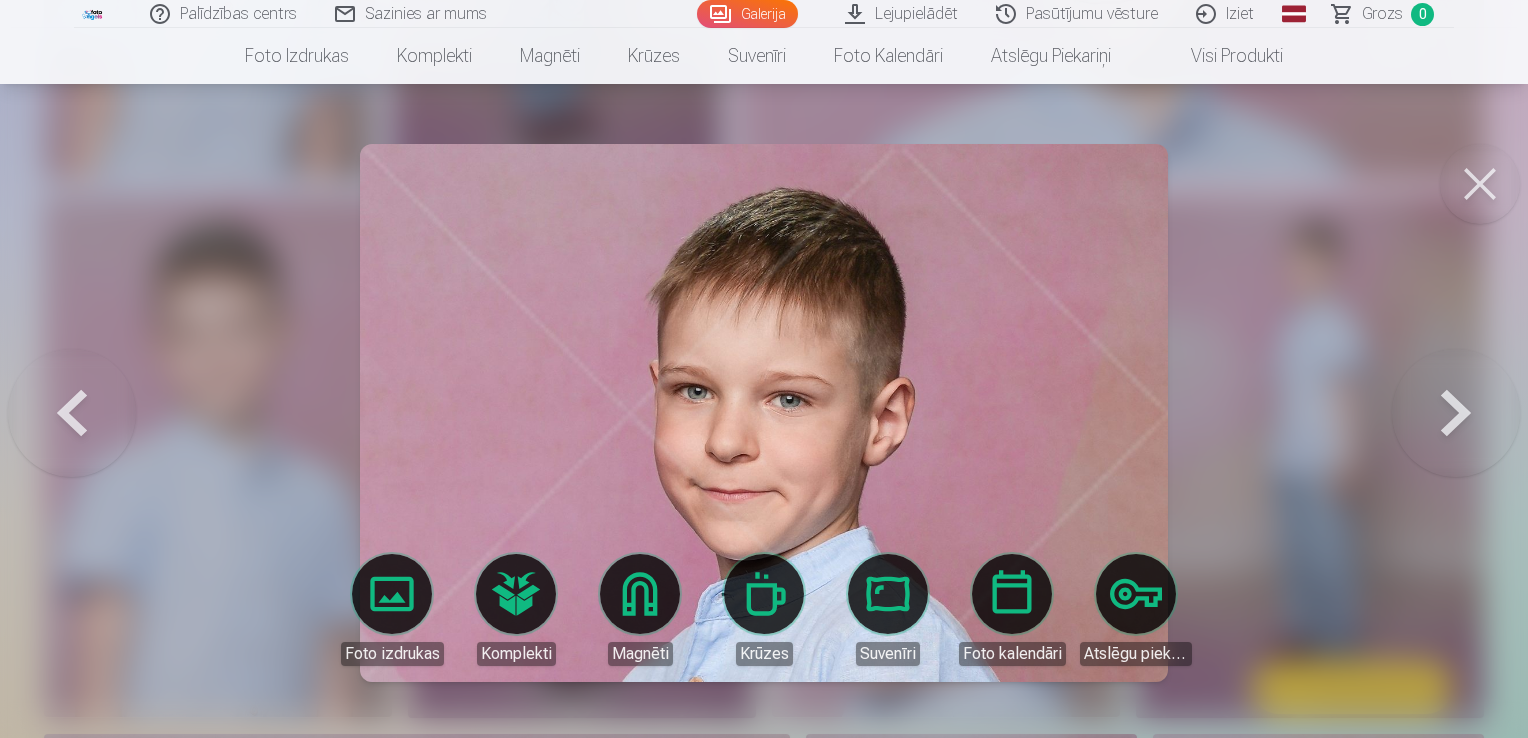 click at bounding box center (1480, 184) 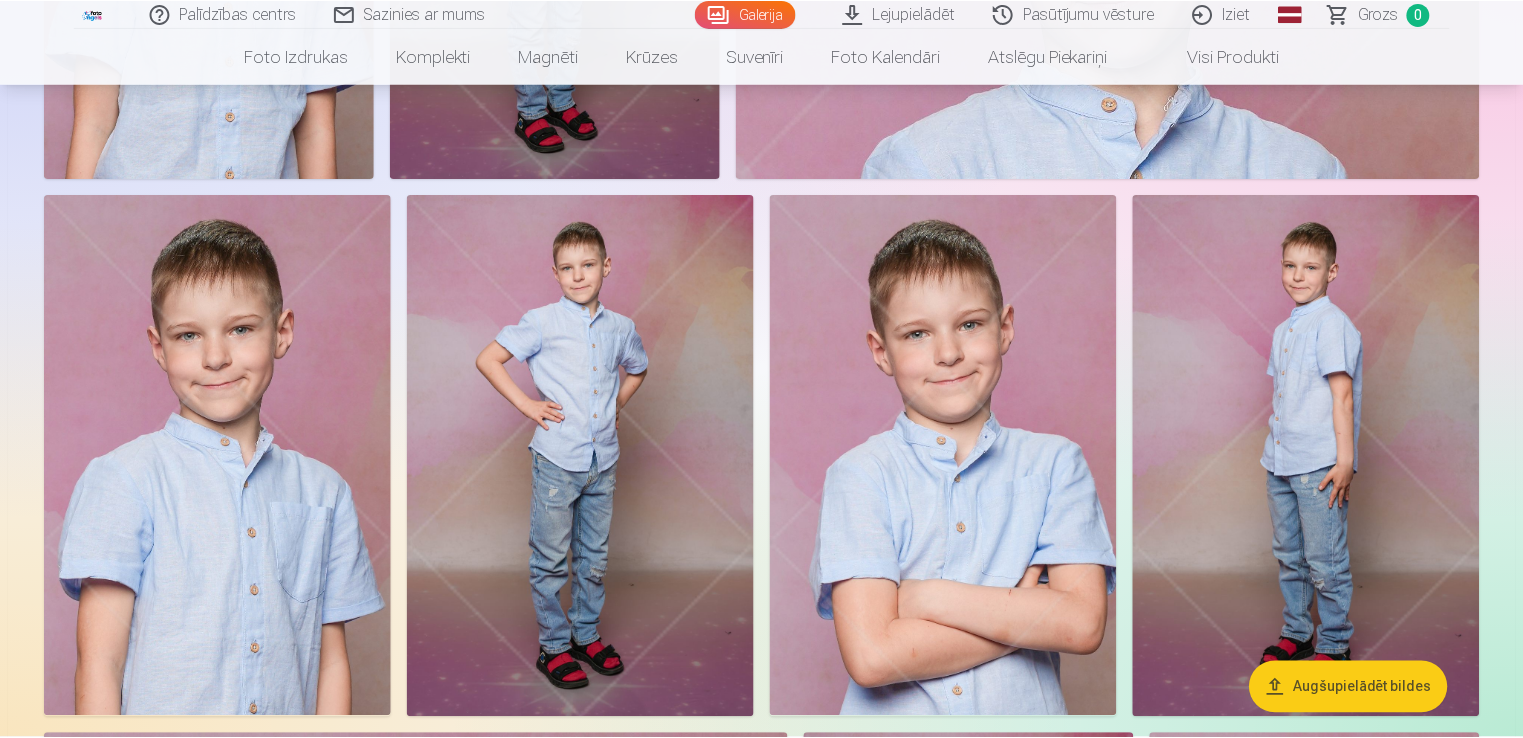 scroll, scrollTop: 1043, scrollLeft: 0, axis: vertical 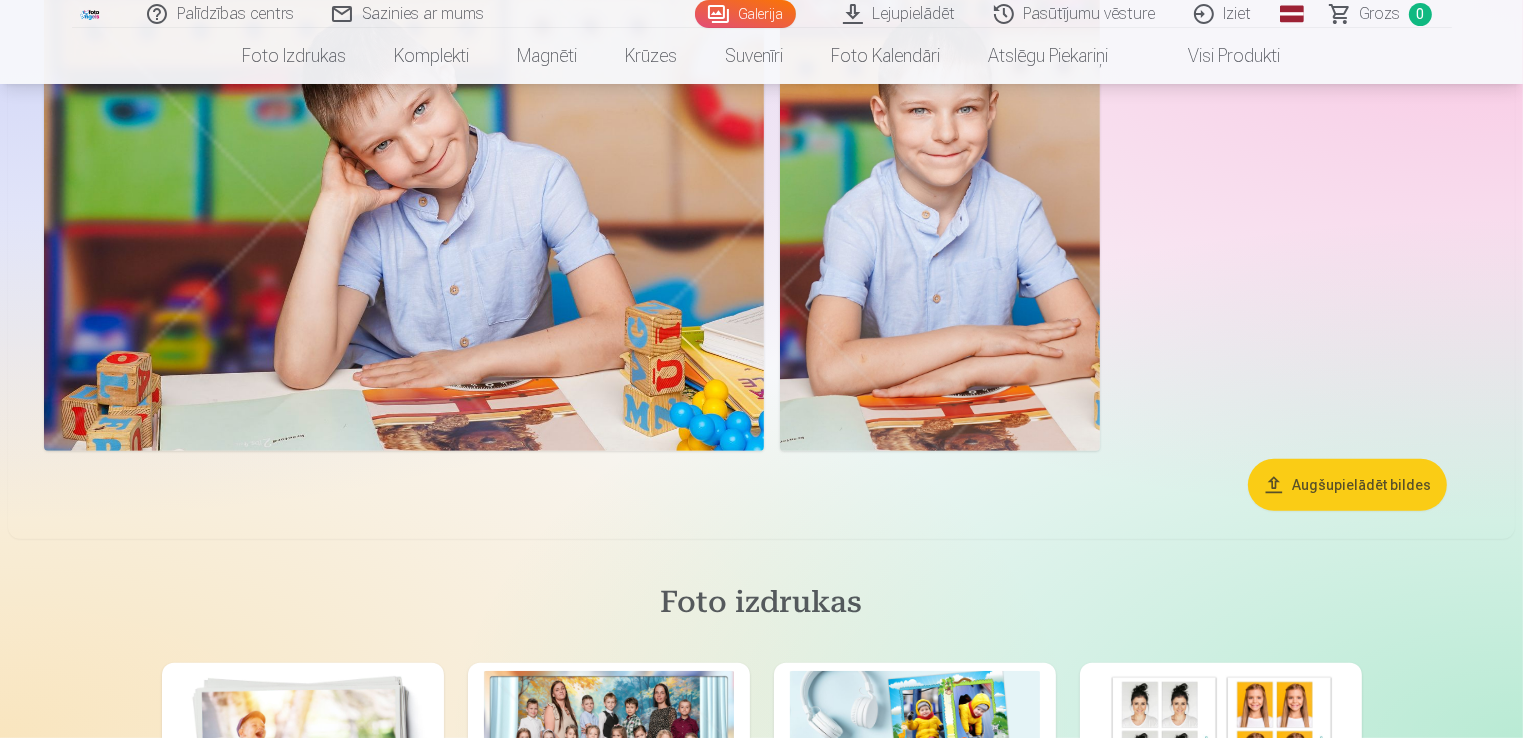 click on "Augšupielādēt bildes" at bounding box center (1347, 485) 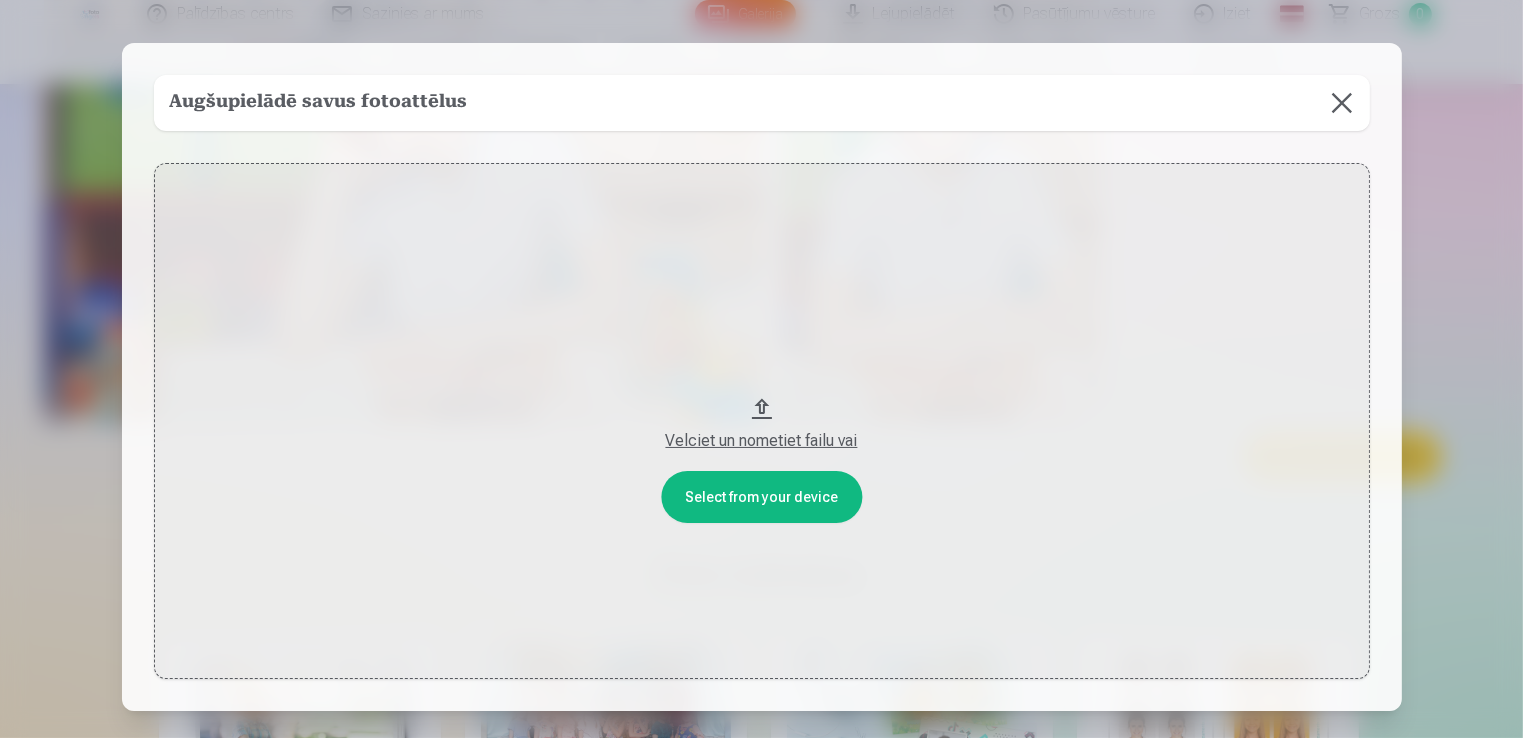 scroll, scrollTop: 8258, scrollLeft: 0, axis: vertical 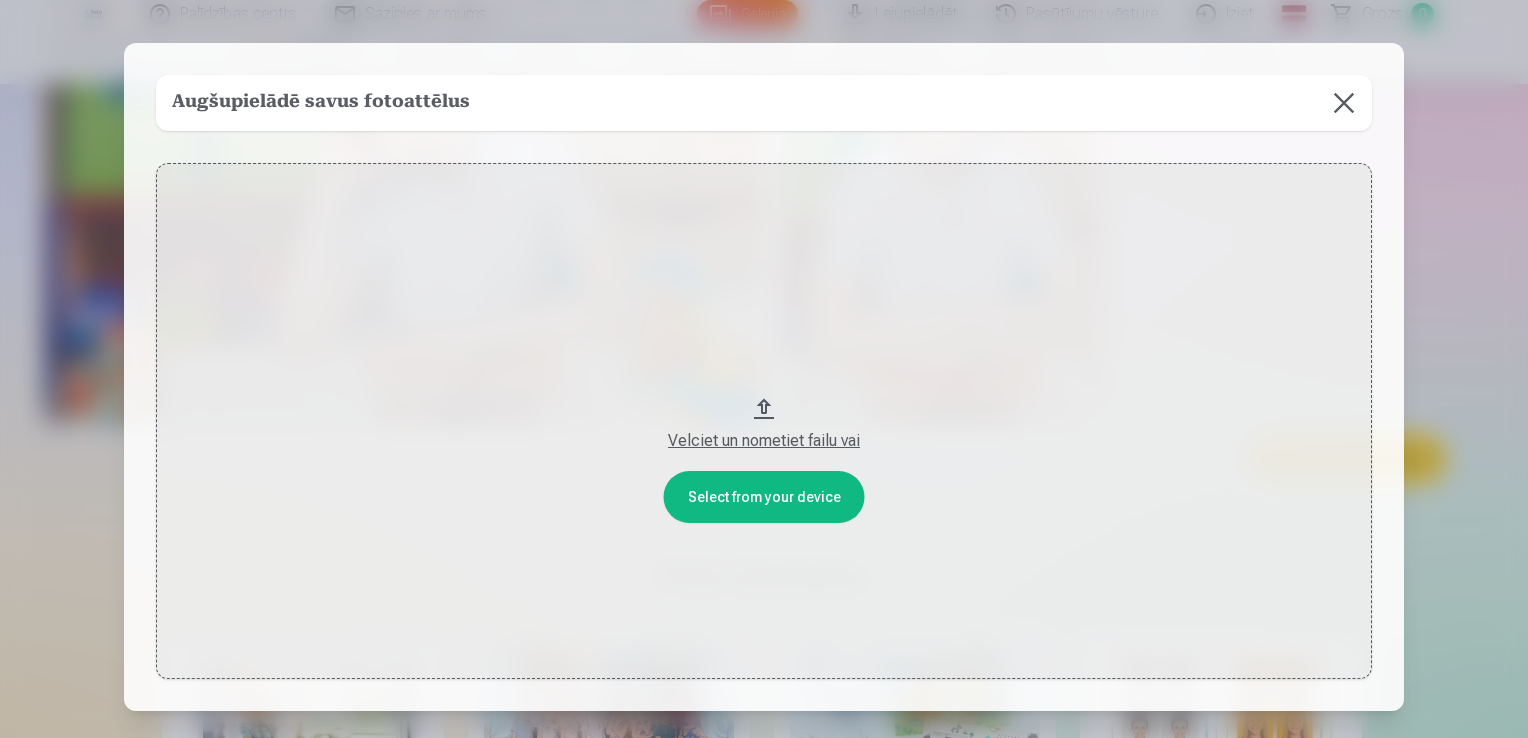 click on "Velciet un nometiet failu vai" at bounding box center (764, 441) 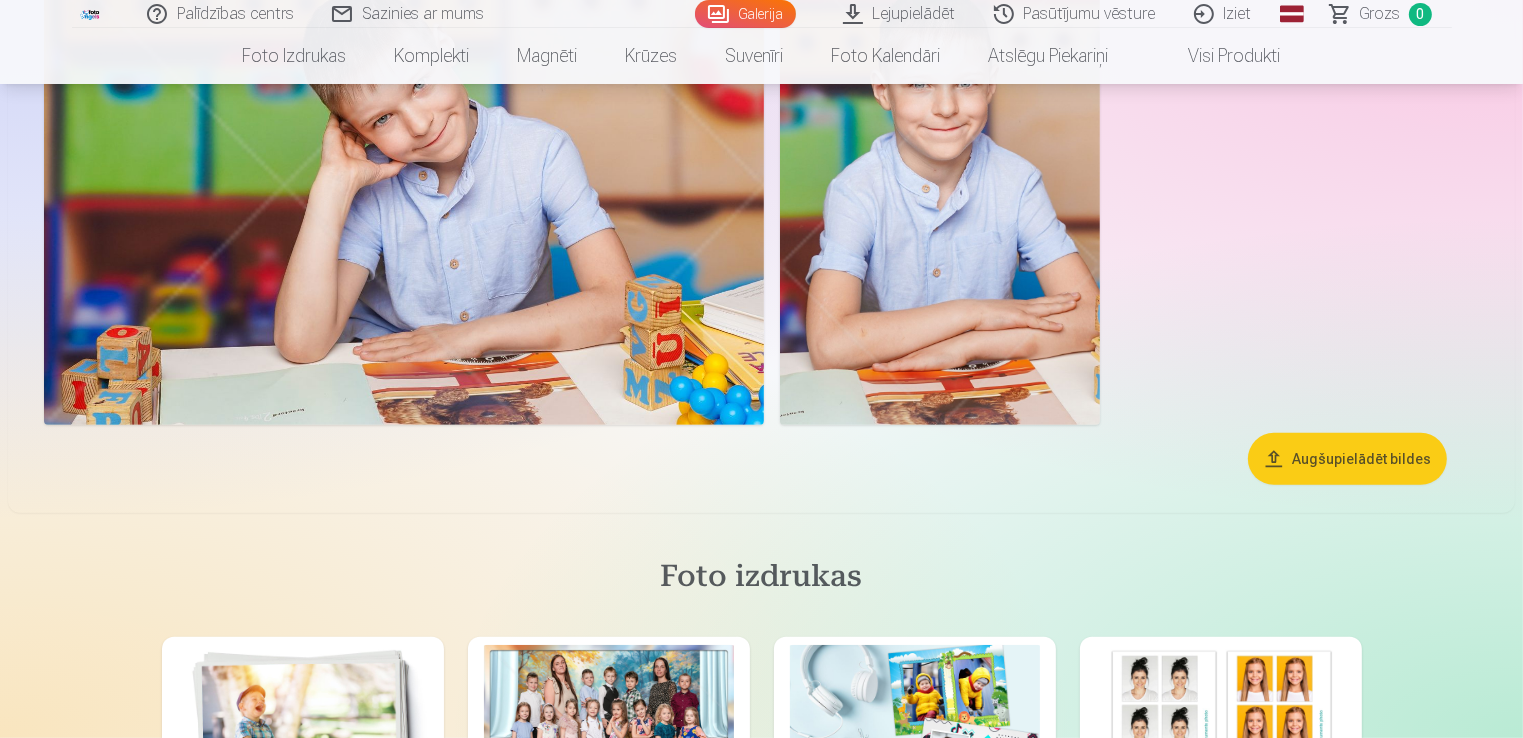 scroll, scrollTop: 7612, scrollLeft: 0, axis: vertical 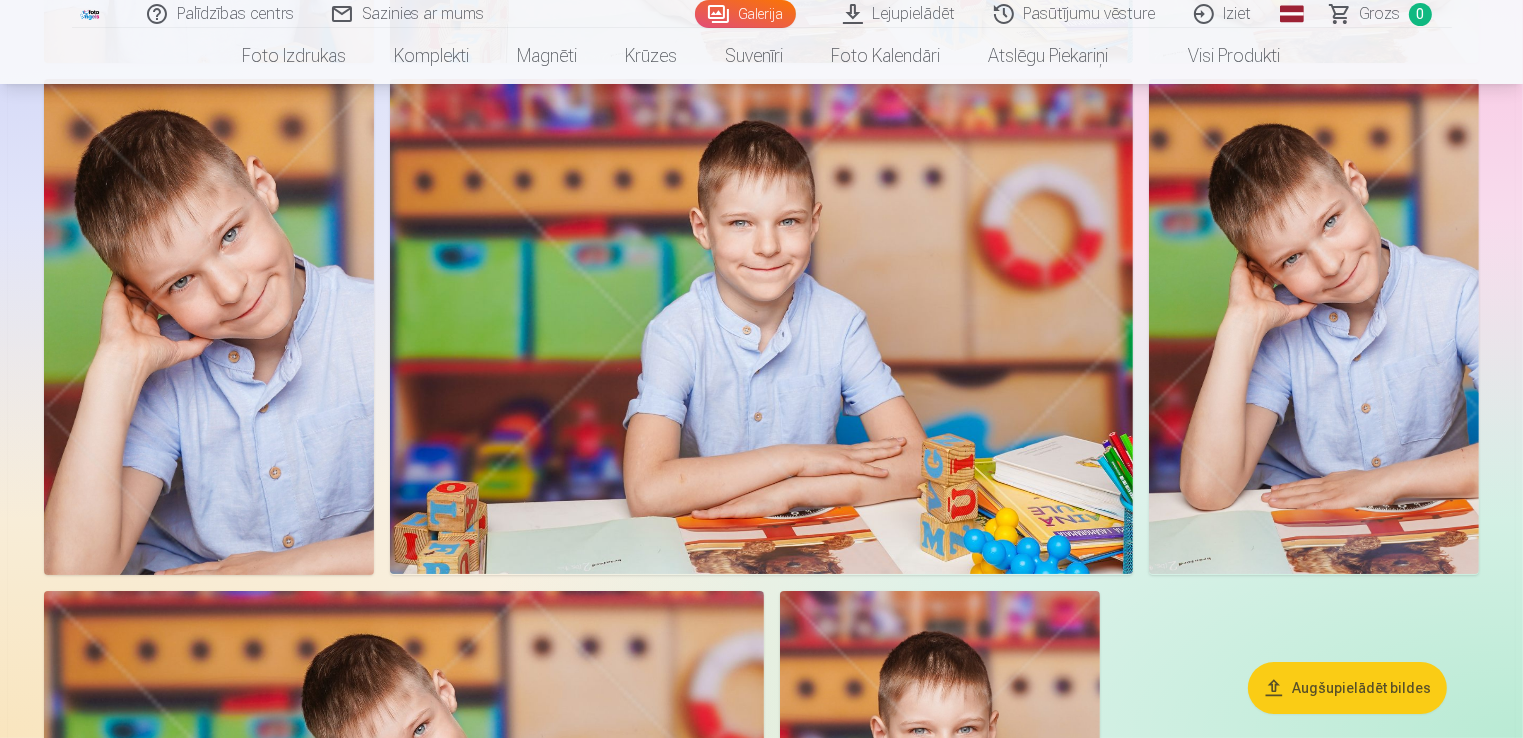 click at bounding box center [761, 326] 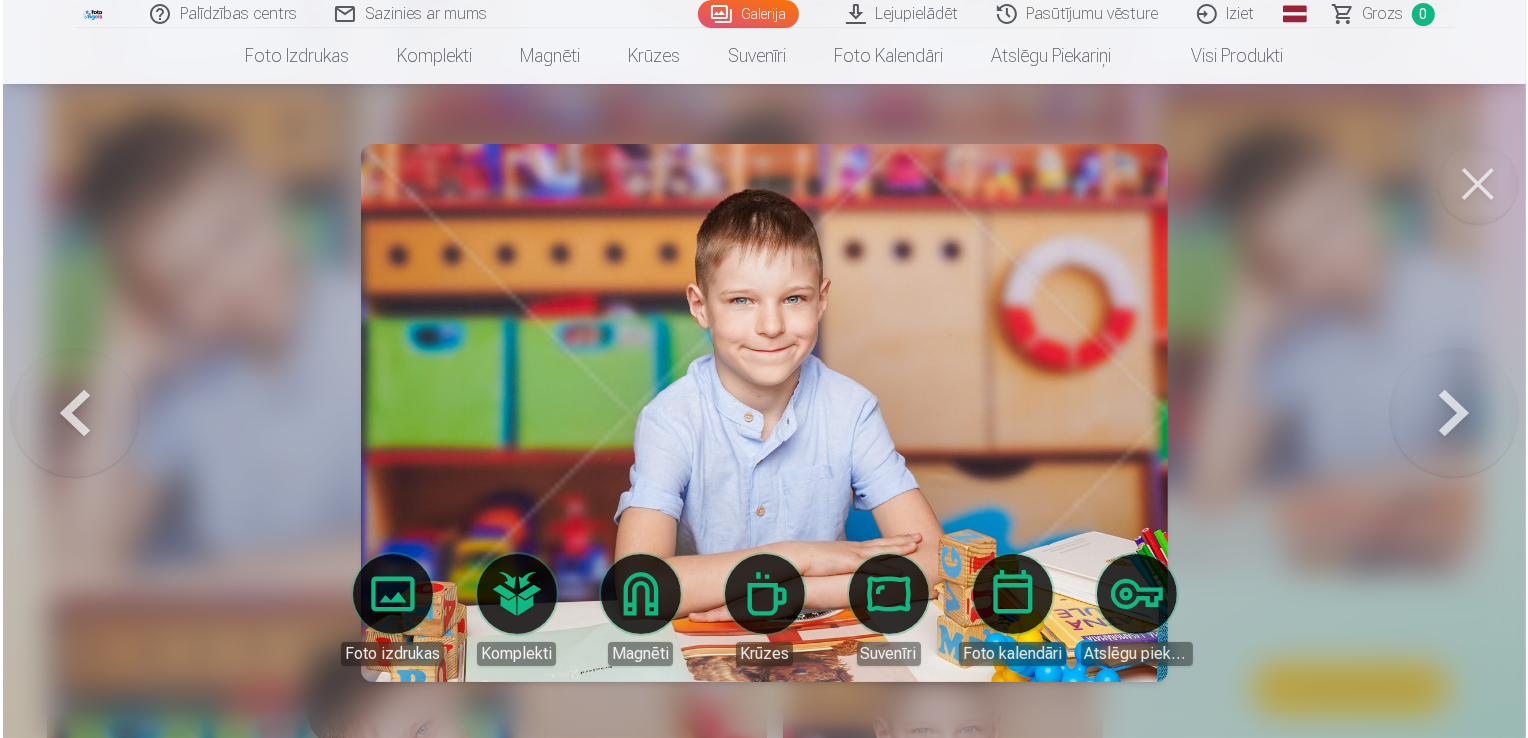 scroll, scrollTop: 7635, scrollLeft: 0, axis: vertical 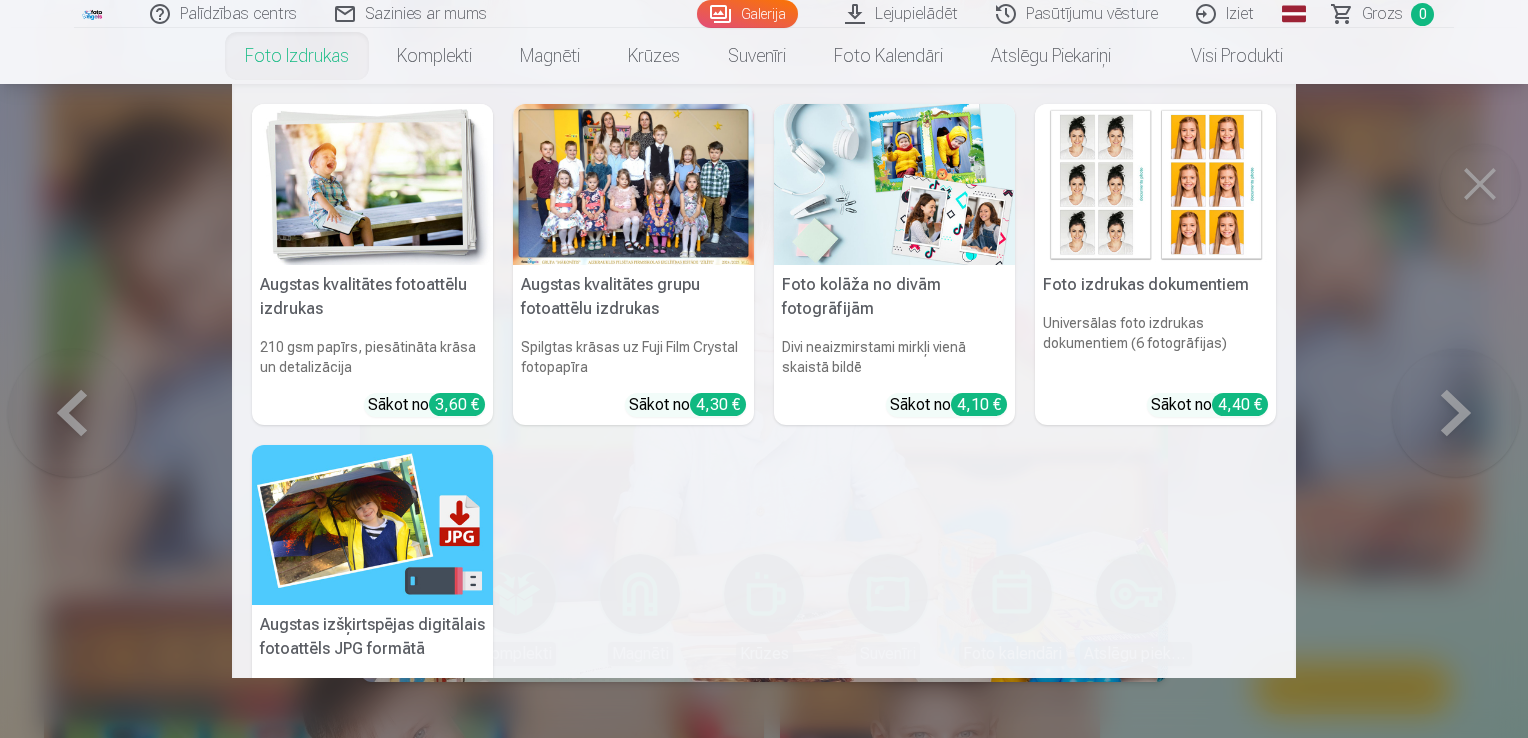 click on "Foto izdrukas" at bounding box center [297, 56] 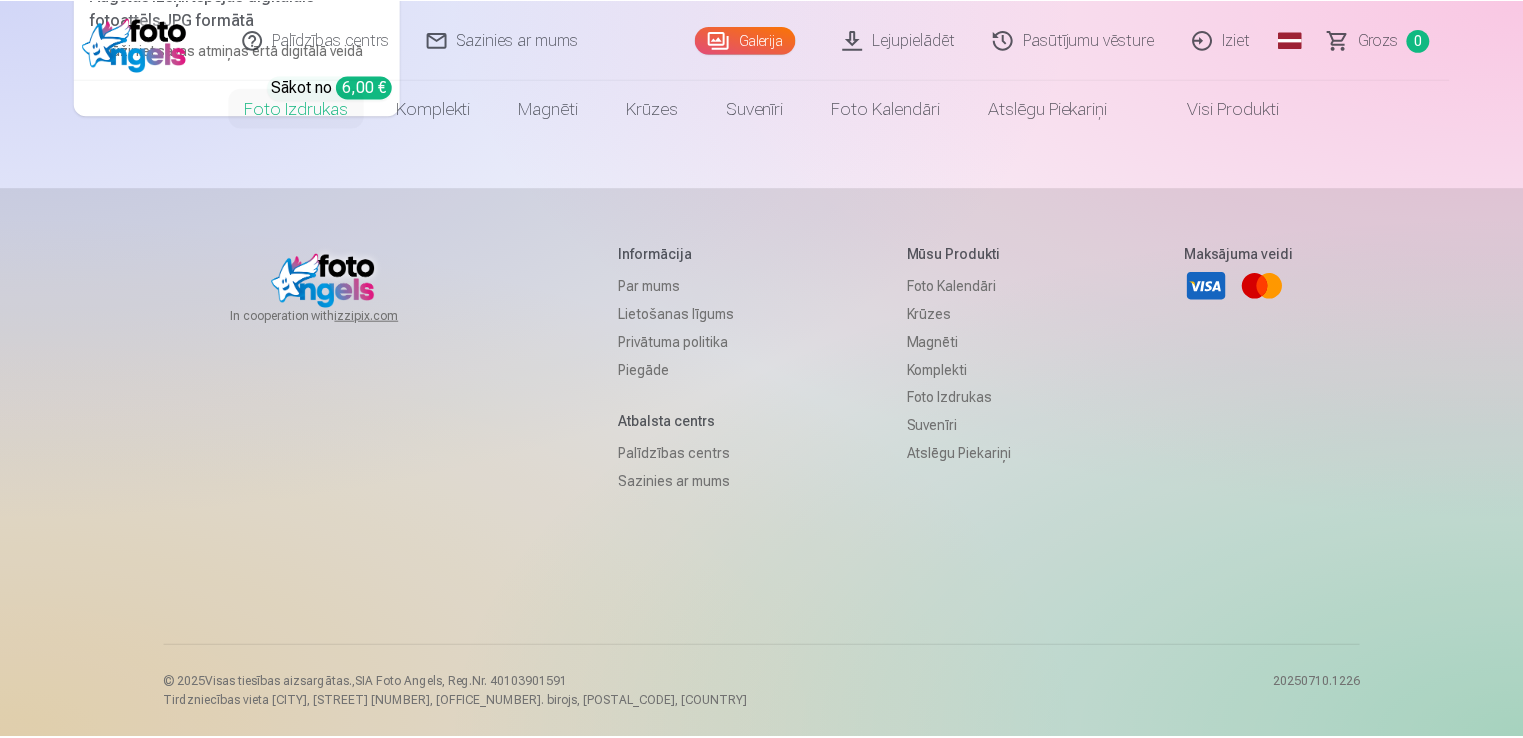 scroll, scrollTop: 0, scrollLeft: 0, axis: both 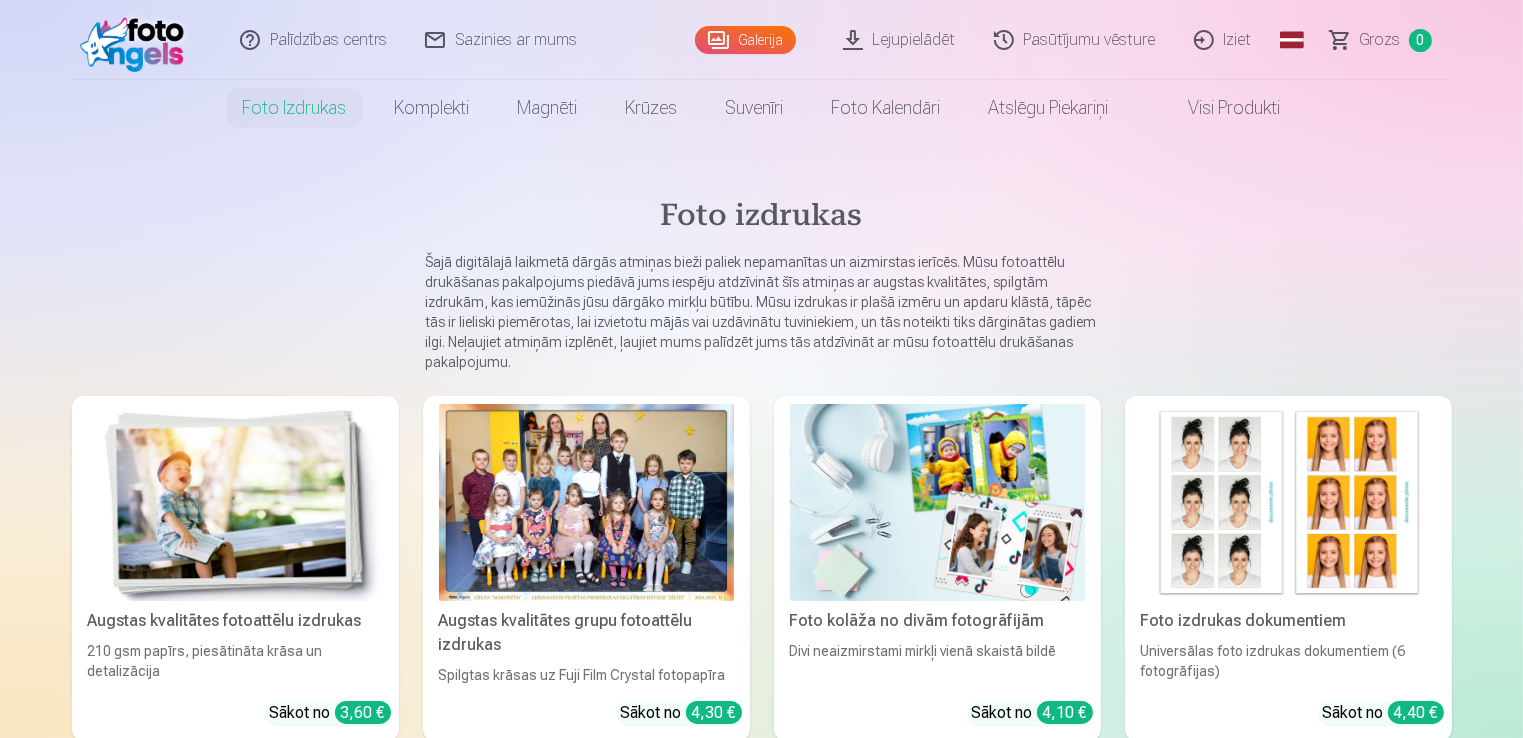 click on "Grozs" at bounding box center [1380, 40] 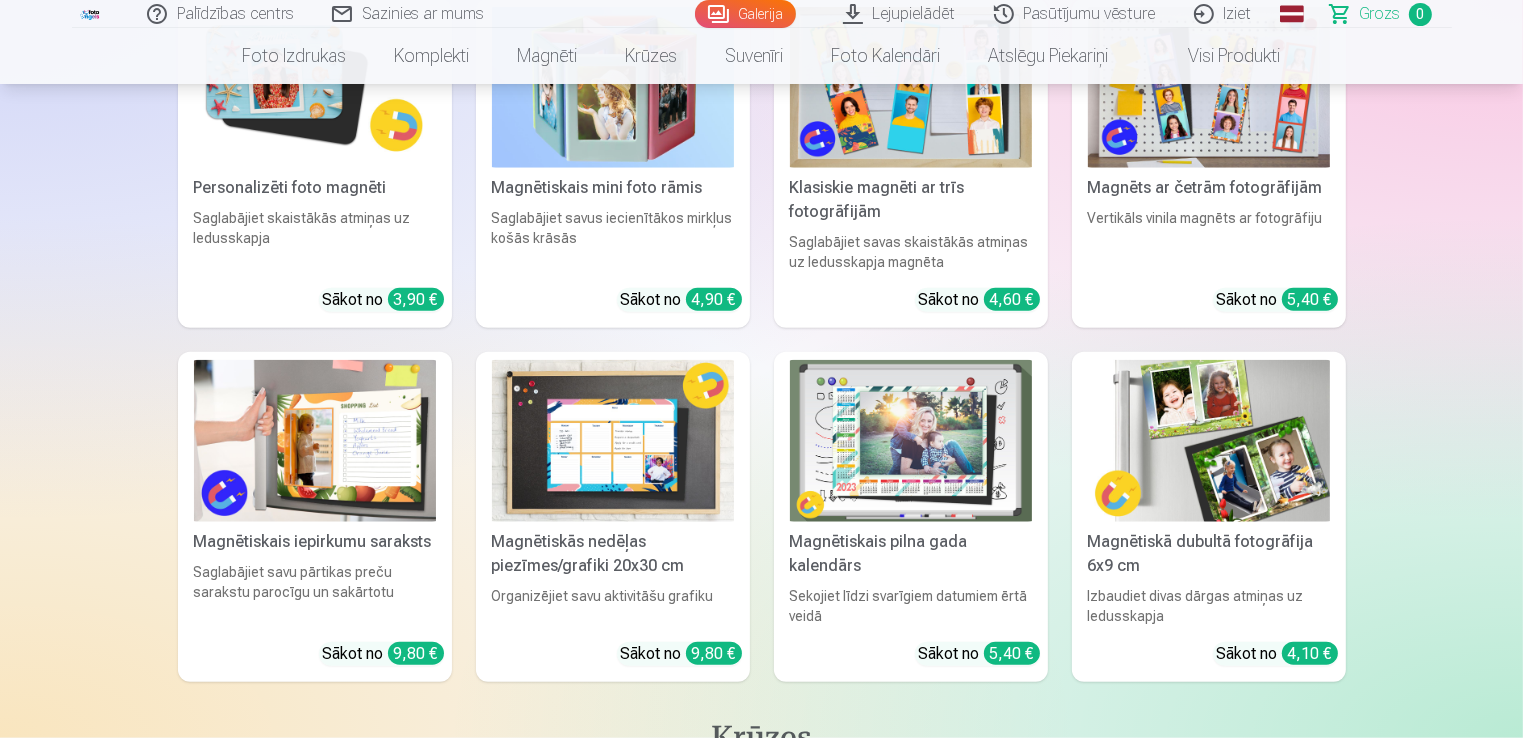 scroll, scrollTop: 2088, scrollLeft: 0, axis: vertical 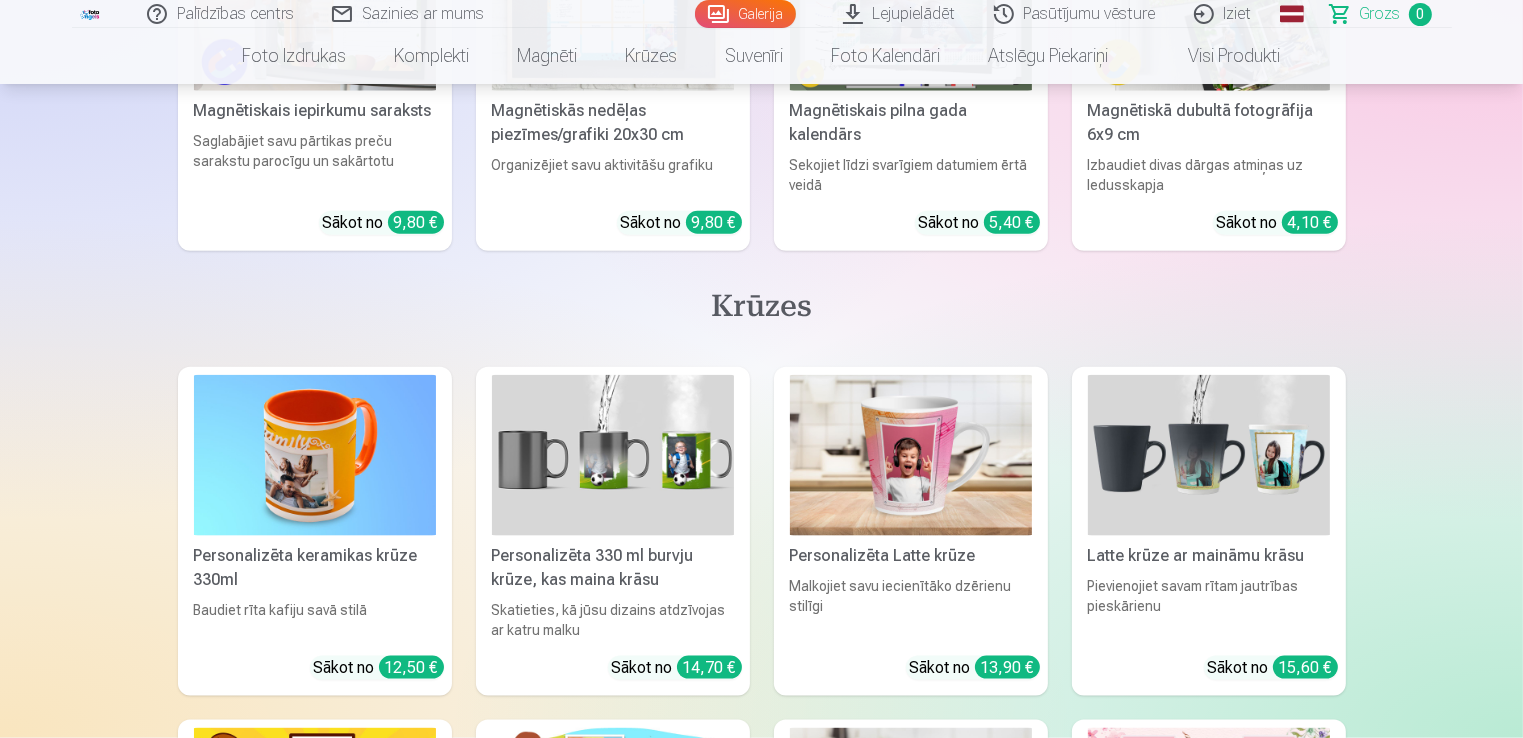 click on "Palīdzības centrs Sazinies ar mums Galerija Lejupielādēt Pasūtījumu vēsture Iziet Global English (en) Latvian (lv) Russian (ru) Lithuanian (lt) Estonian (et) Grozs 0 Foto izdrukas Augstas kvalitātes fotoattēlu izdrukas 210 gsm papīrs, piesātināta krāsa un detalizācija Sākot no  3,60 € Augstas kvalitātes grupu fotoattēlu izdrukas Spilgtas krāsas uz Fuji Film Crystal fotopapīra Sākot no  4,30 € Foto kolāža no divām fotogrāfijām Divi neaizmirstami mirkļi vienā skaistā bildē Sākot no  4,10 € Foto izdrukas dokumentiem Universālas foto izdrukas dokumentiem (6 fotogrāfijas) Sākot no  4,40 € Augstas izšķirtspējas digitālais fotoattēls JPG formātā Iemūžiniet savas atmiņas ērtā digitālā veidā Sākot no  6,00 € See all products Komplekti Pilns Atmiņu Komplekts – Drukātas (15×23cm, 40% ATLAIDE) un 🎁 Digitālas Fotogrāfijas   Klasiskais komplekts Sākot no  19,20 € Populārs komplekts Sākot no  24,00 € Premium komplekts + 🎁  Sākot no" at bounding box center [761, 807] 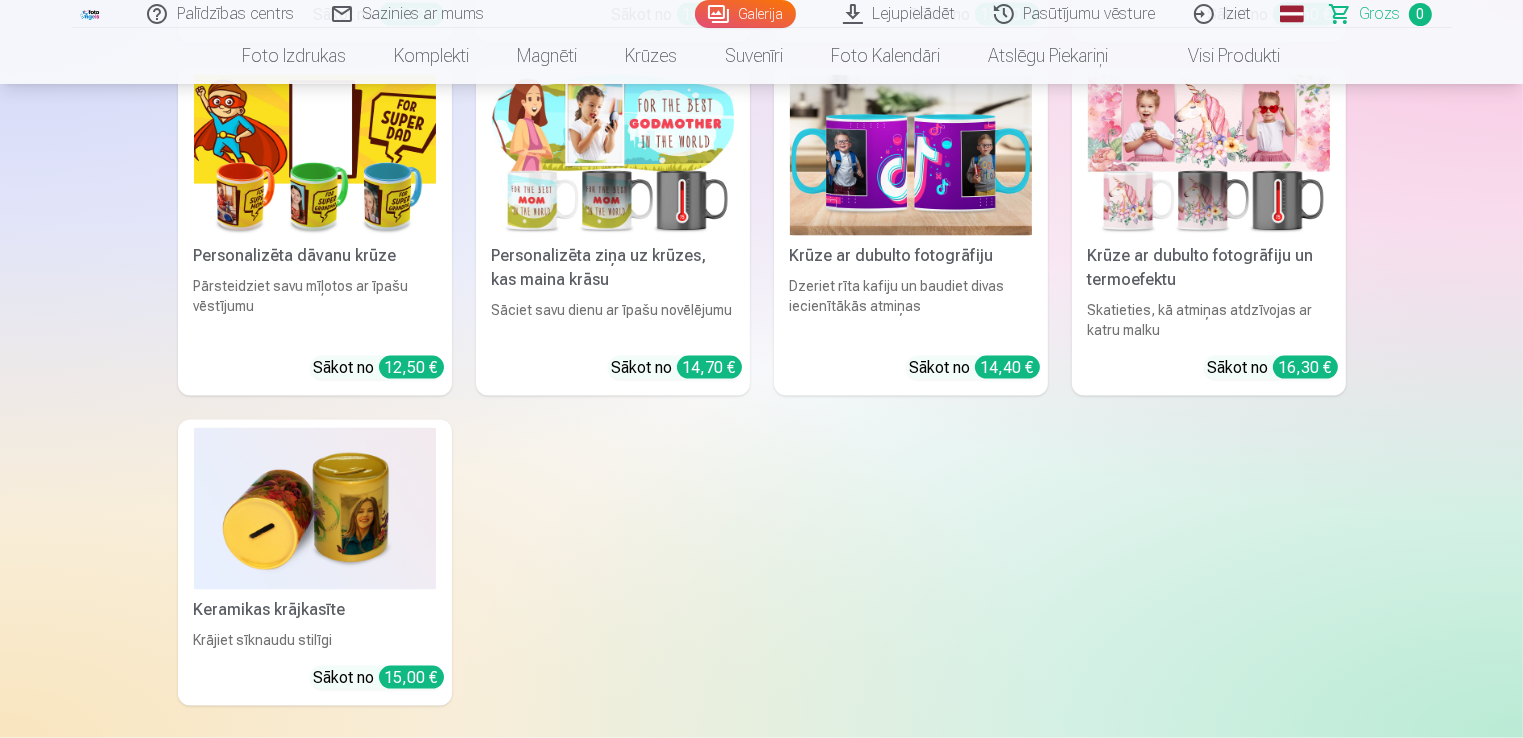 scroll, scrollTop: 3092, scrollLeft: 0, axis: vertical 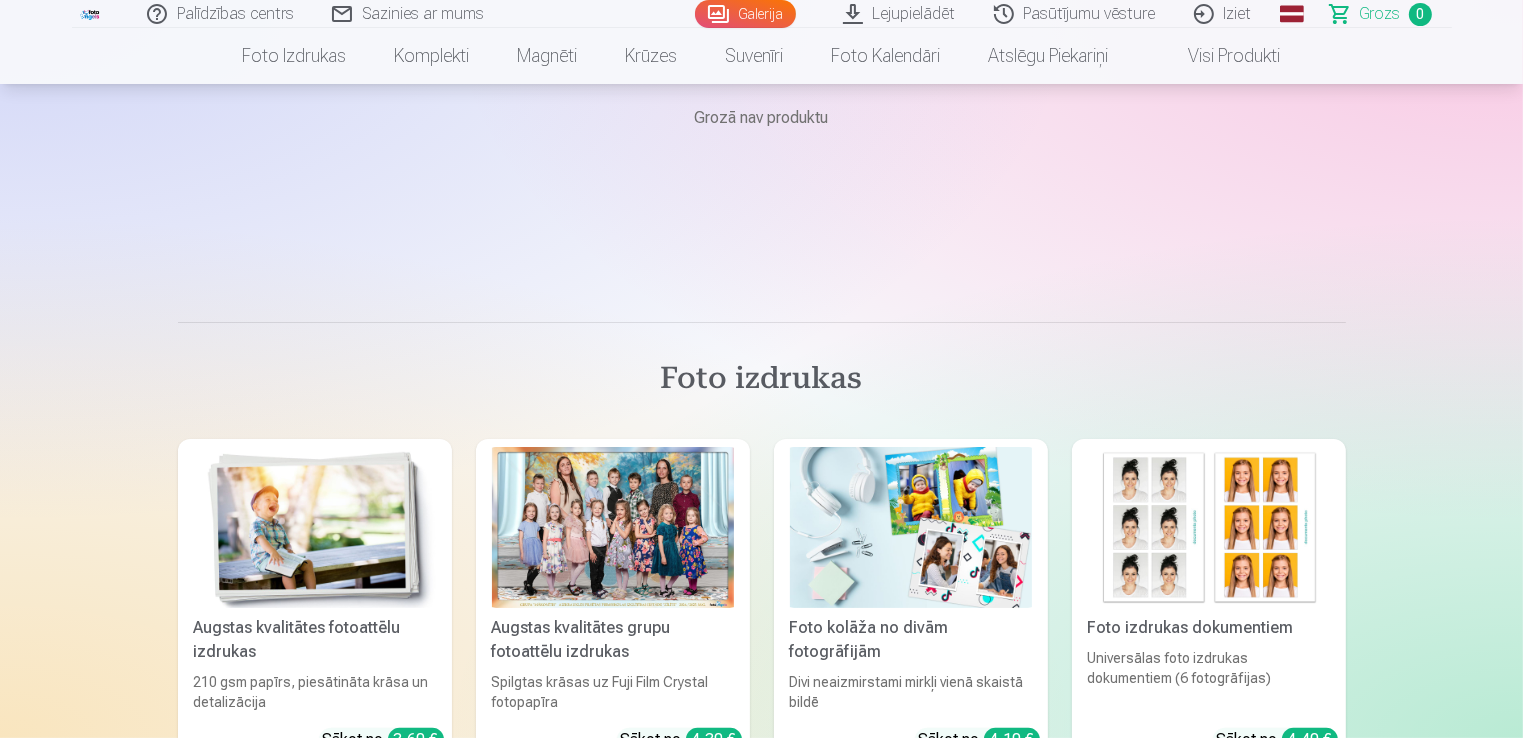 click on "Pasūtījumu vēsture" at bounding box center [1076, 14] 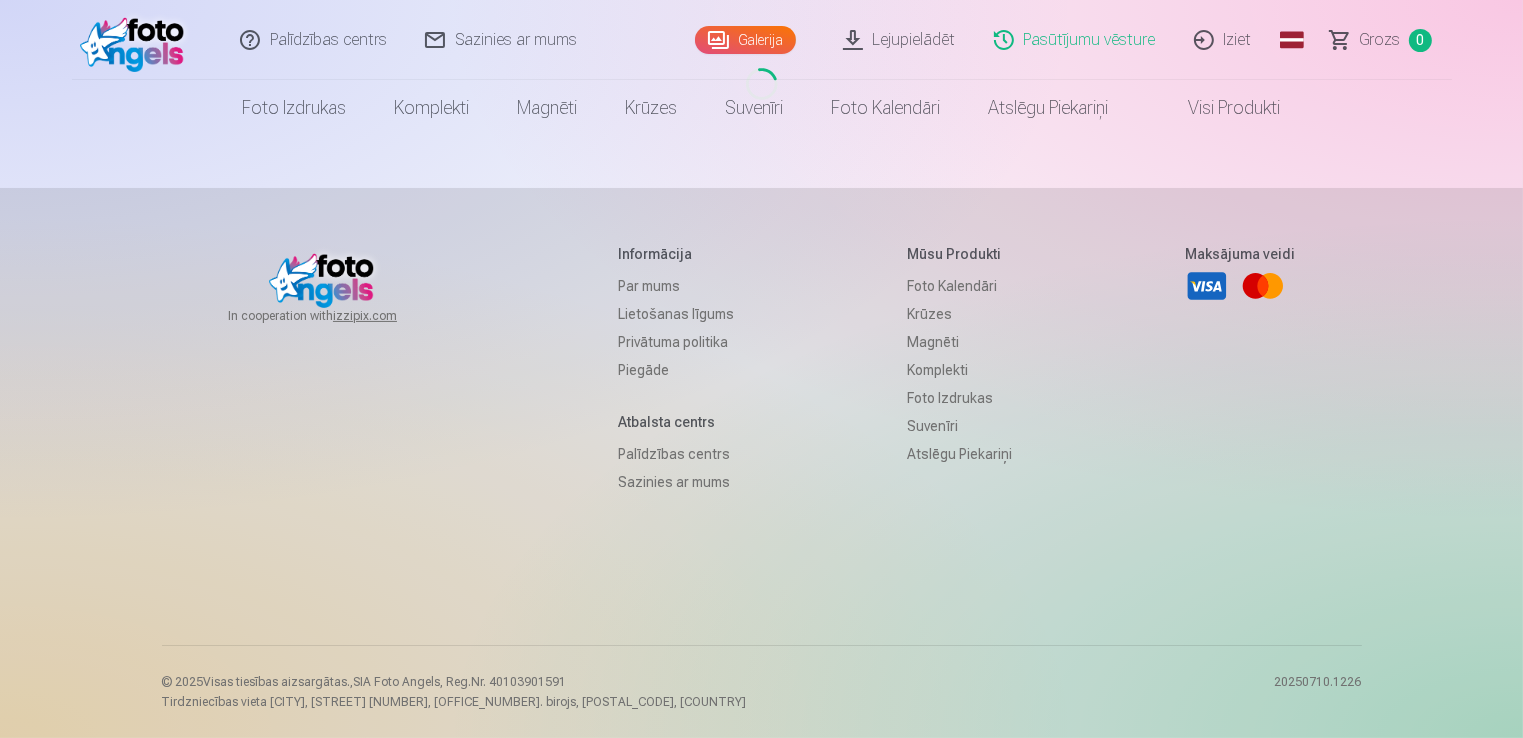 scroll, scrollTop: 0, scrollLeft: 0, axis: both 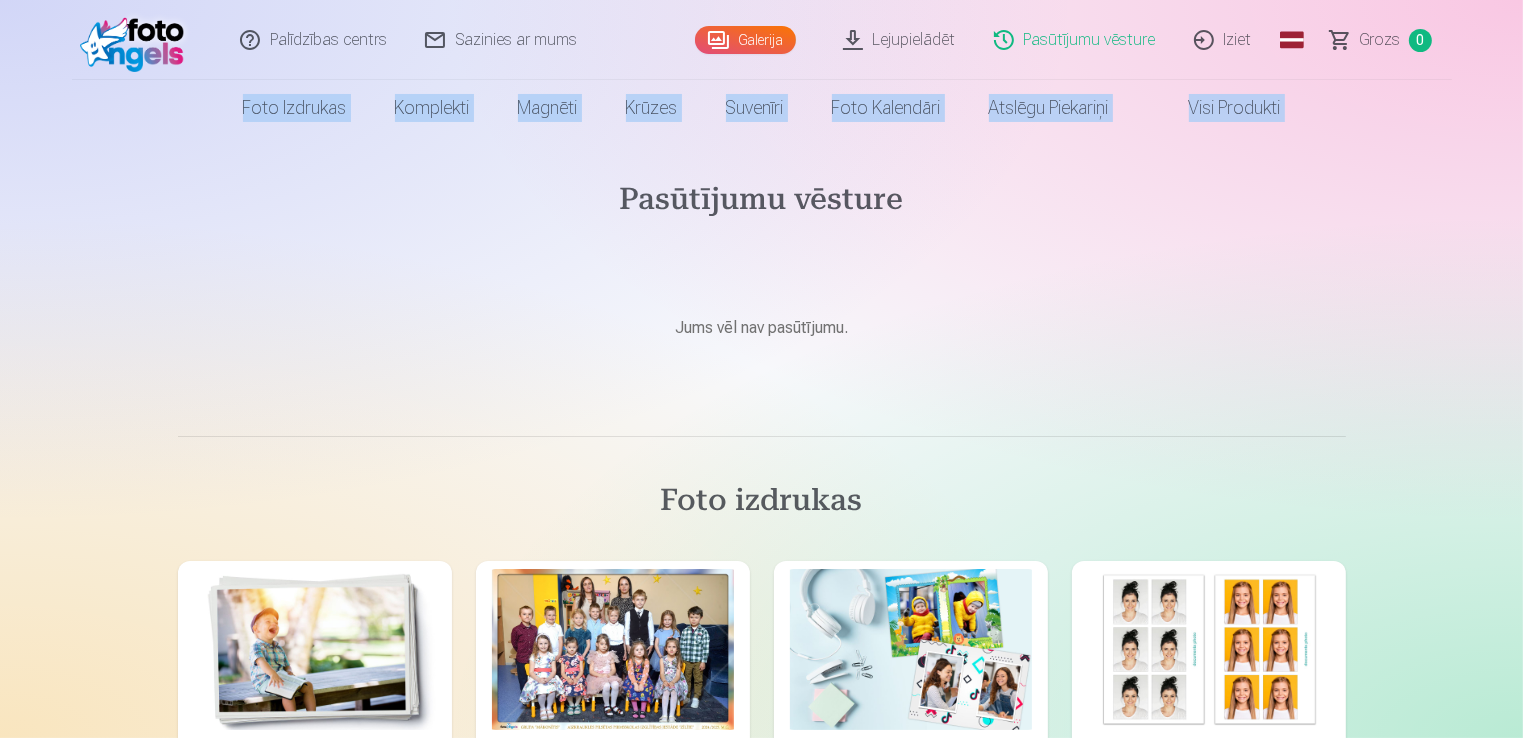 drag, startPoint x: 1522, startPoint y: 60, endPoint x: 1528, endPoint y: 120, distance: 60.299255 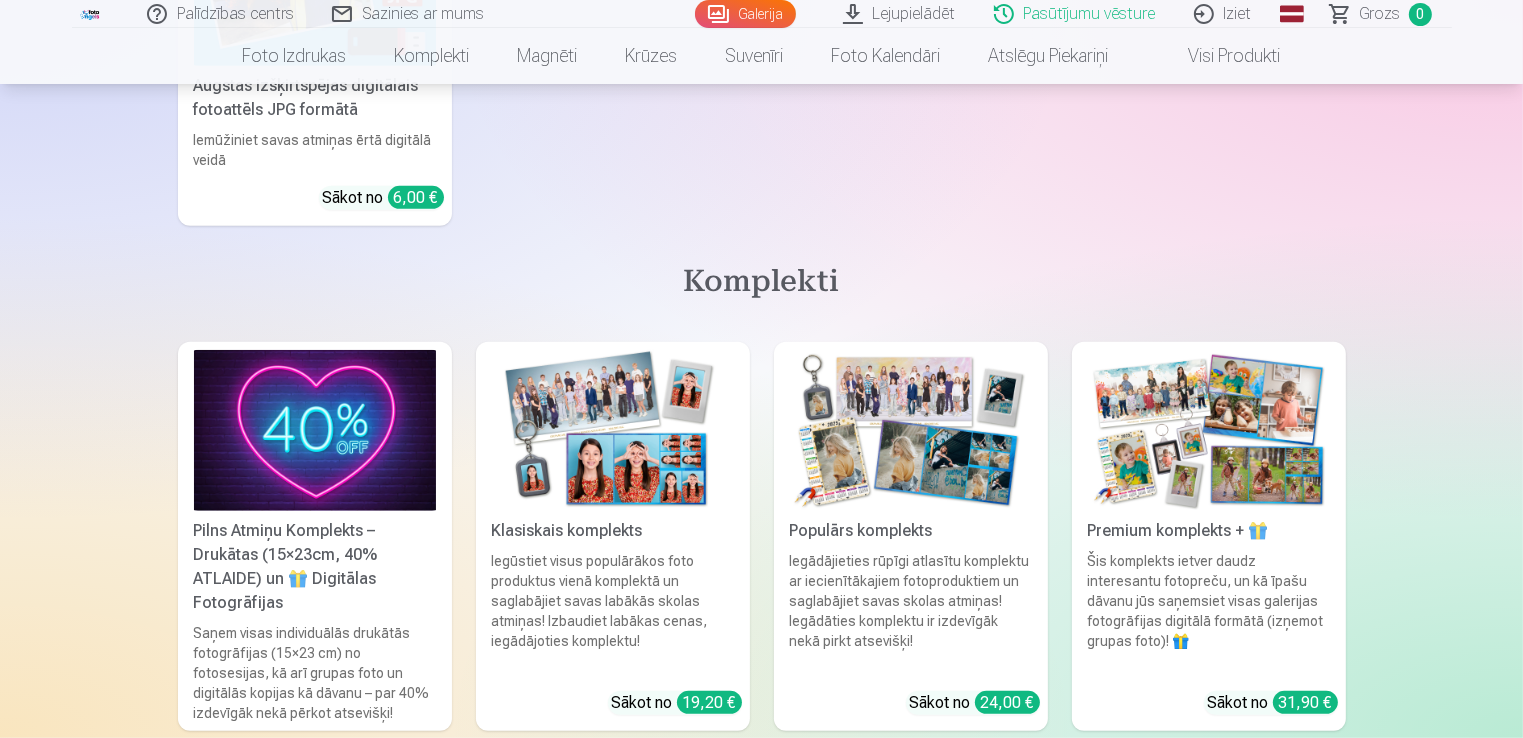 scroll, scrollTop: 1025, scrollLeft: 0, axis: vertical 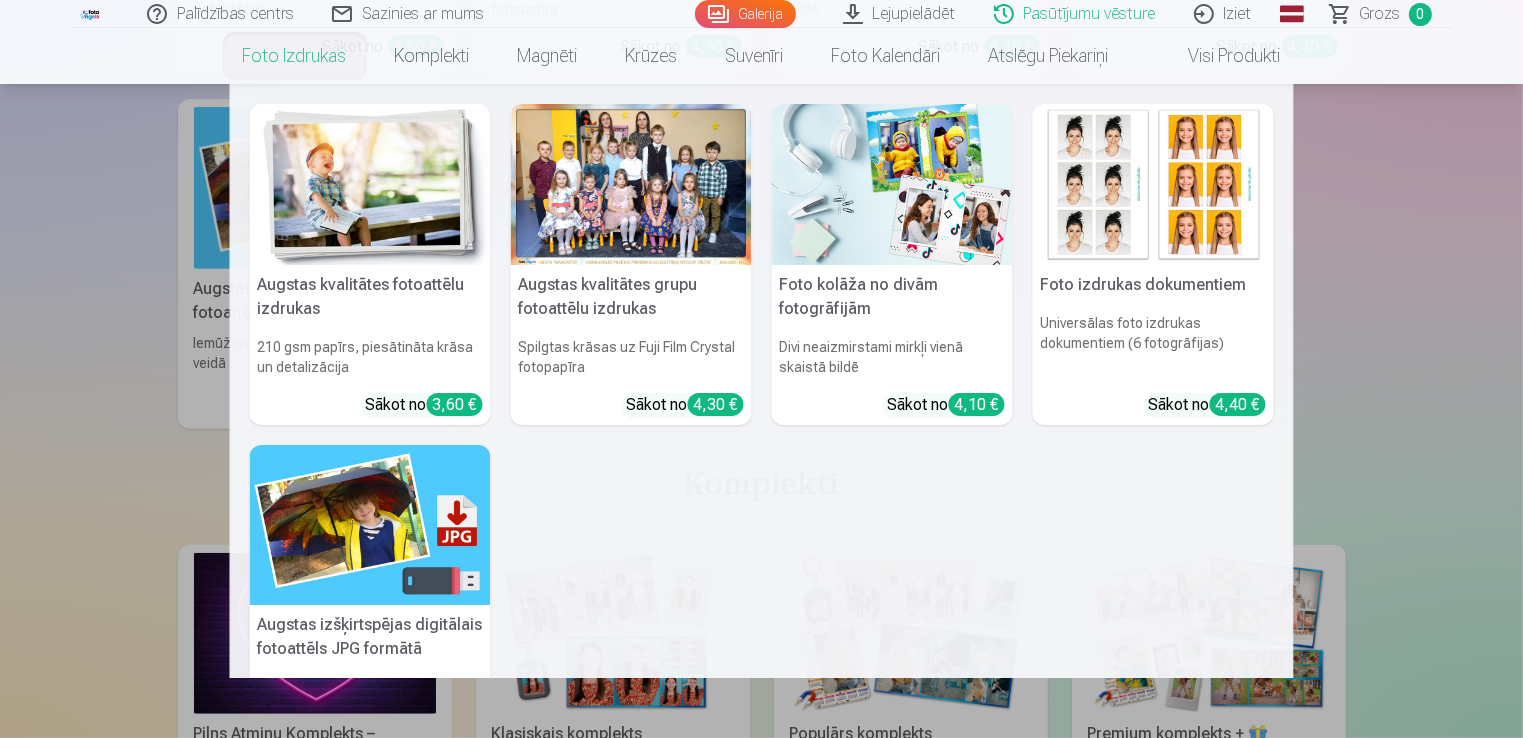 click on "Foto izdrukas" at bounding box center (295, 56) 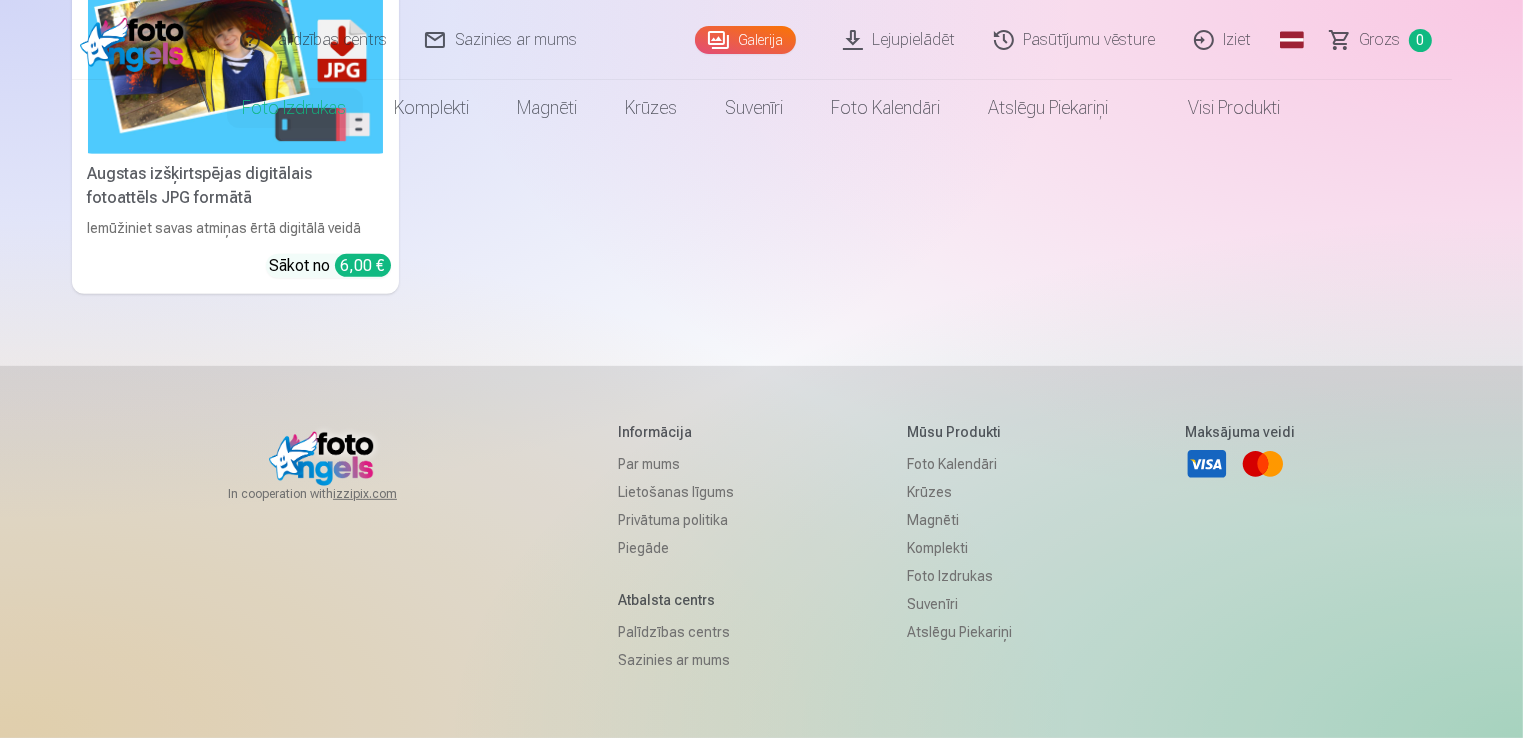scroll, scrollTop: 0, scrollLeft: 0, axis: both 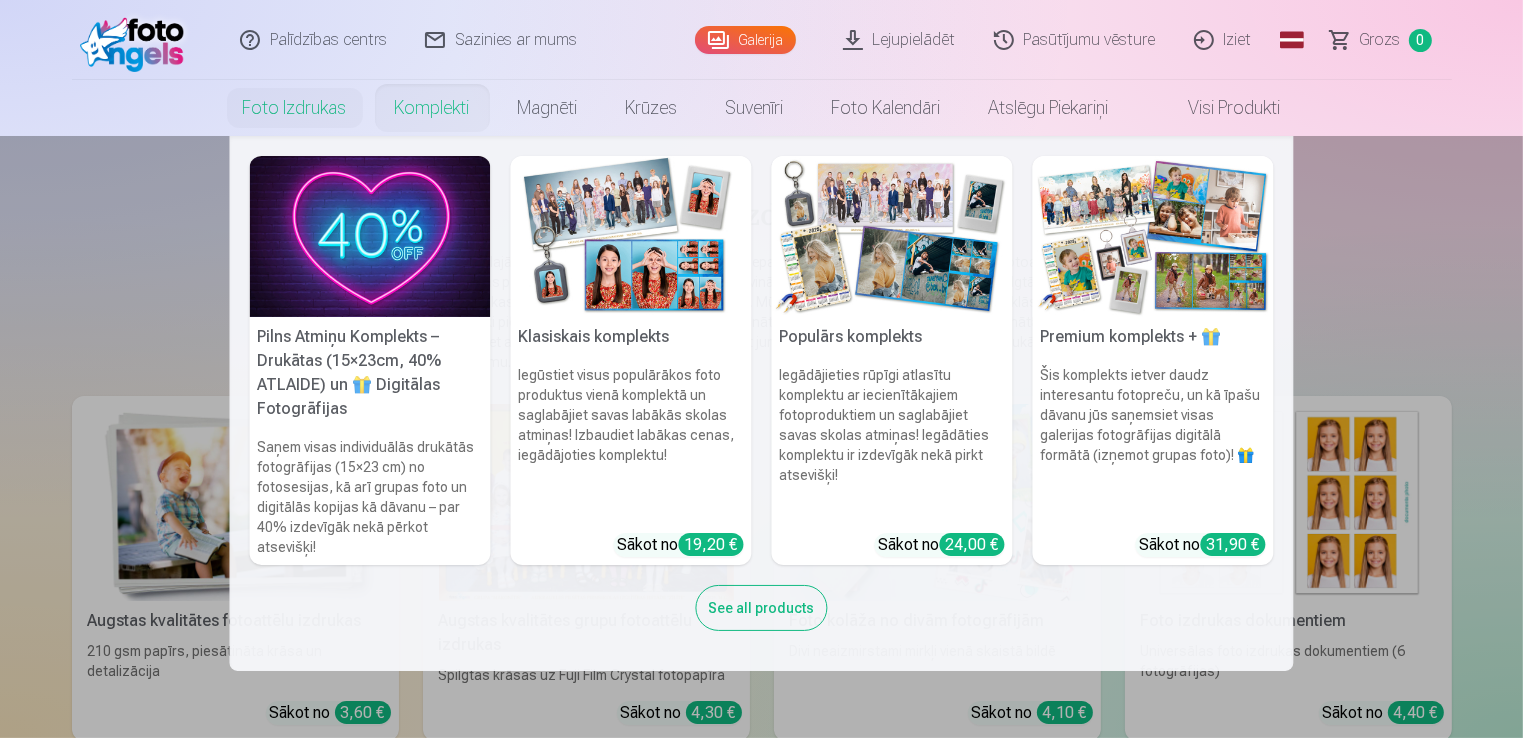 click on "Komplekti" at bounding box center [432, 108] 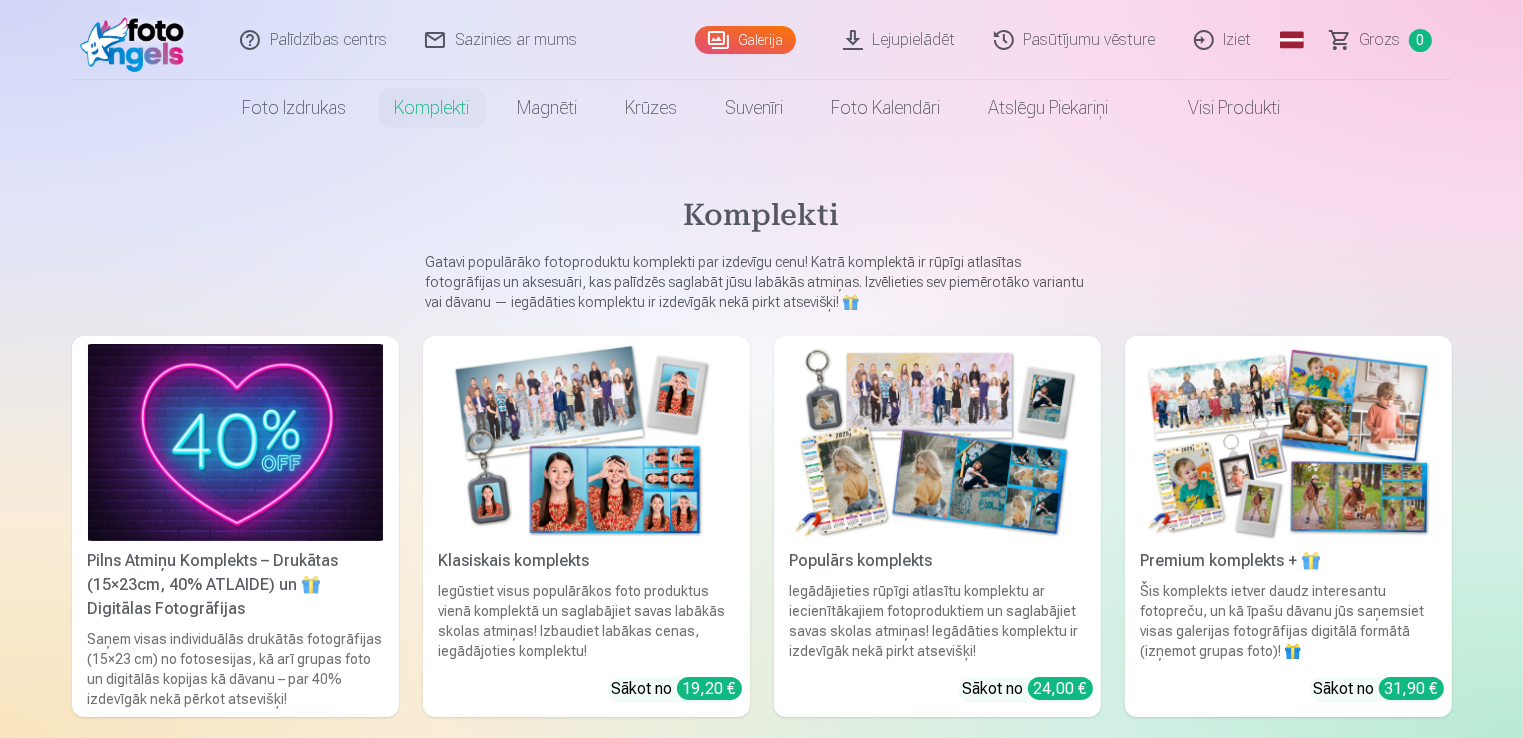 click at bounding box center [137, 40] 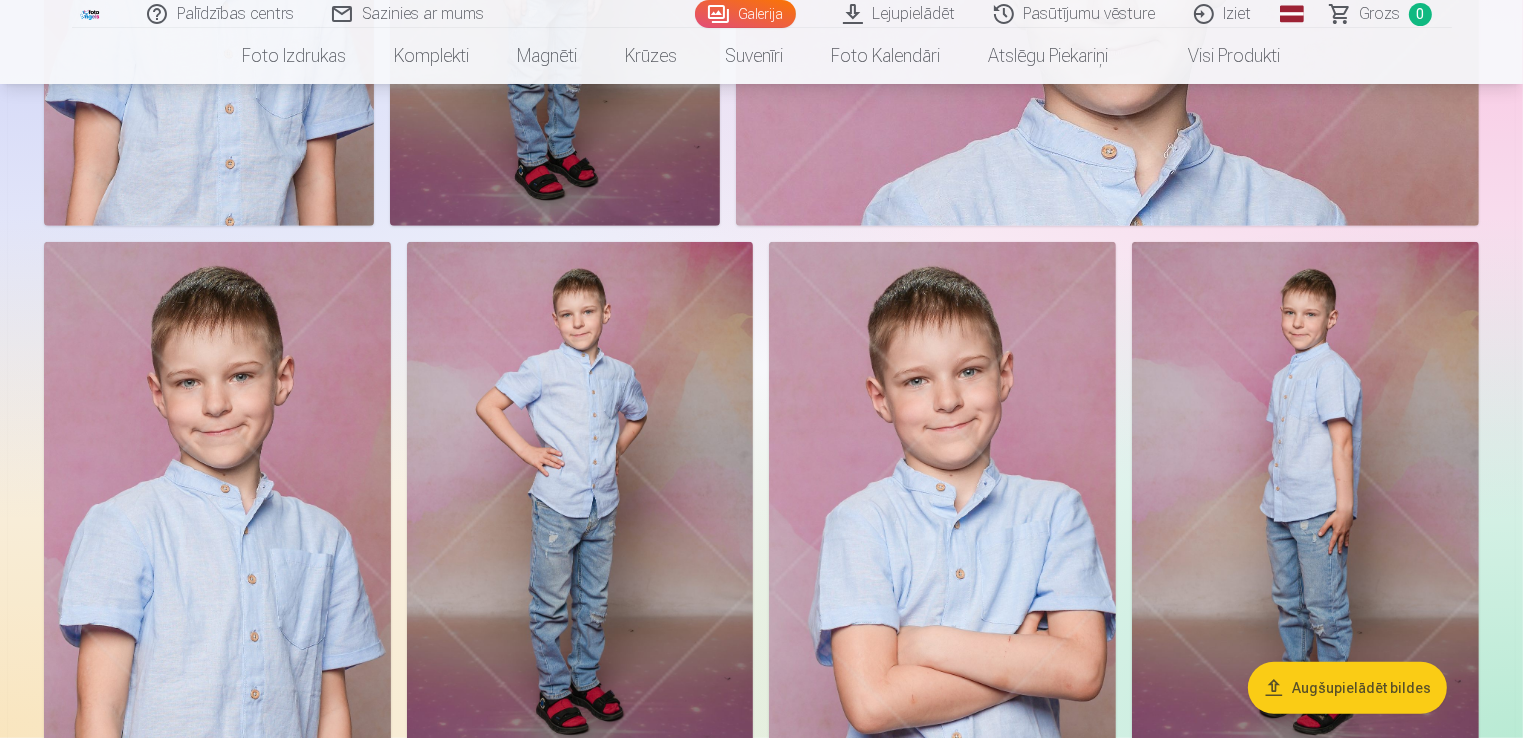scroll, scrollTop: 1043, scrollLeft: 0, axis: vertical 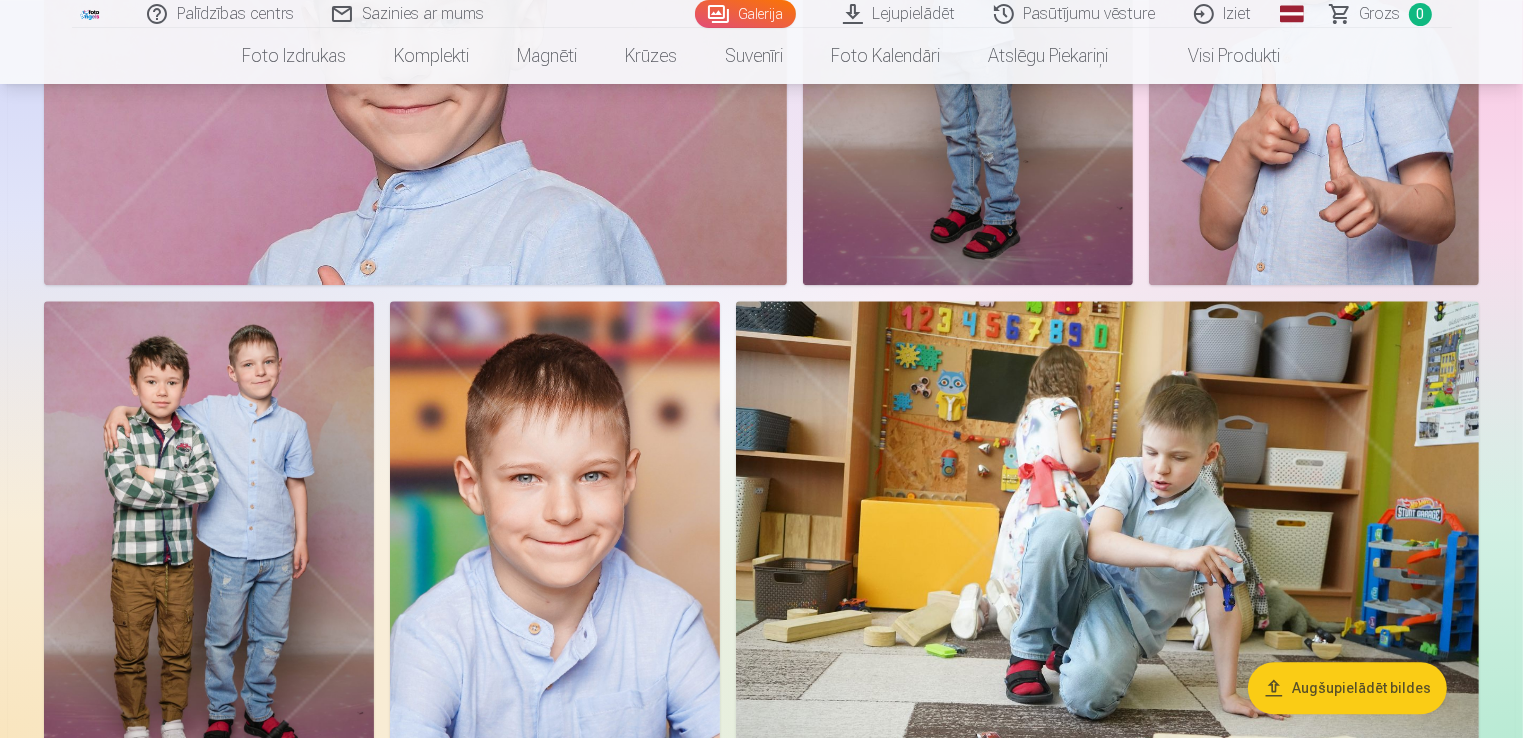 click at bounding box center (209, 548) 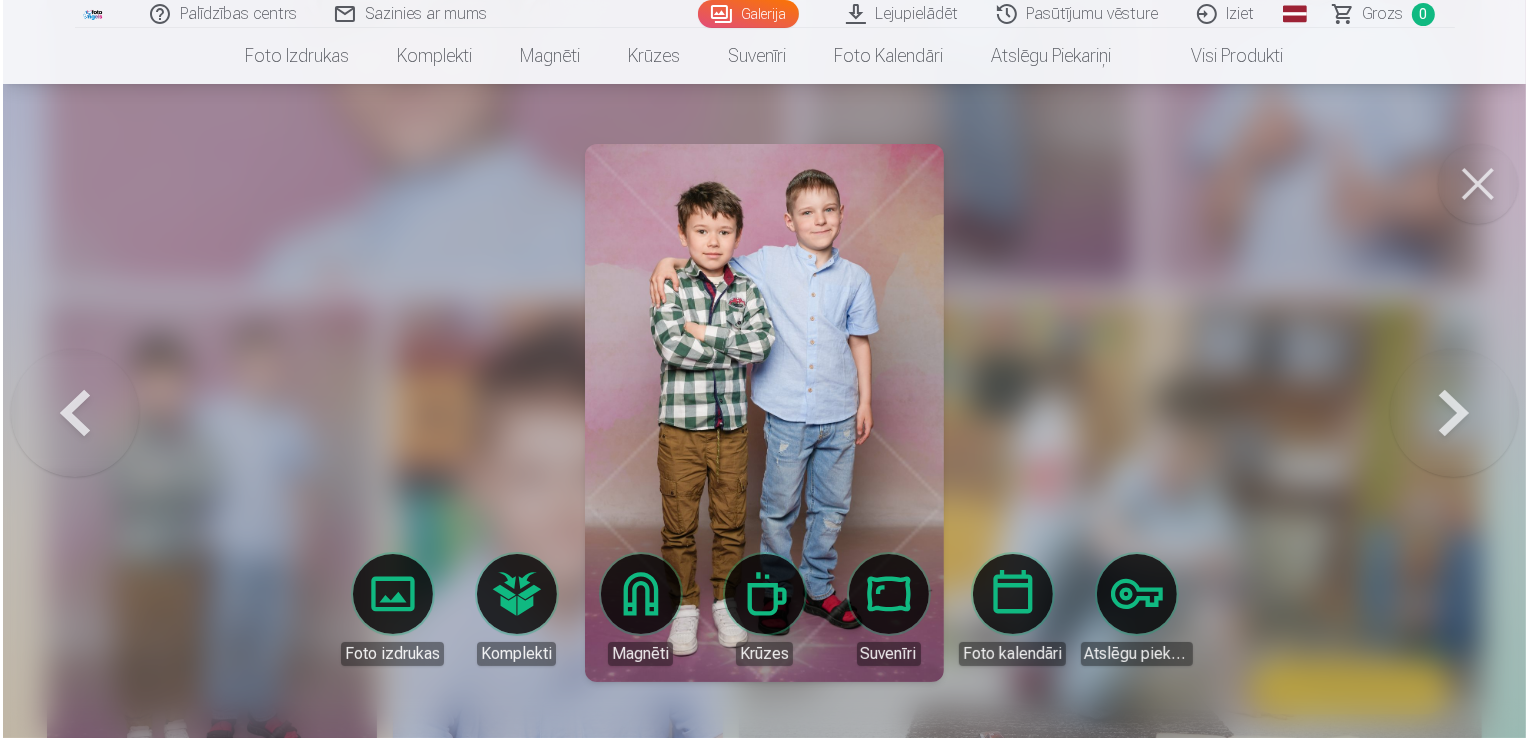 scroll, scrollTop: 4823, scrollLeft: 0, axis: vertical 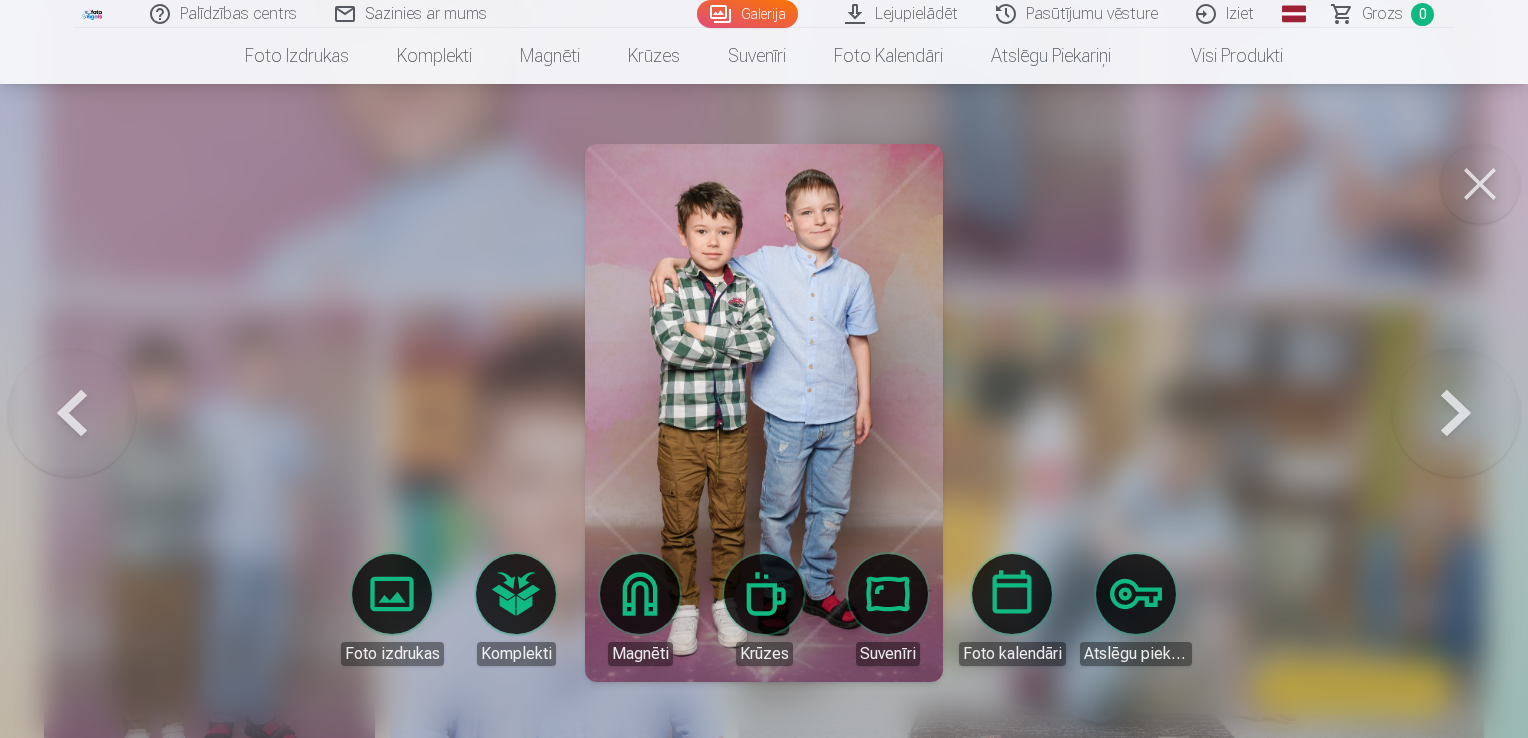 click at bounding box center [764, 413] 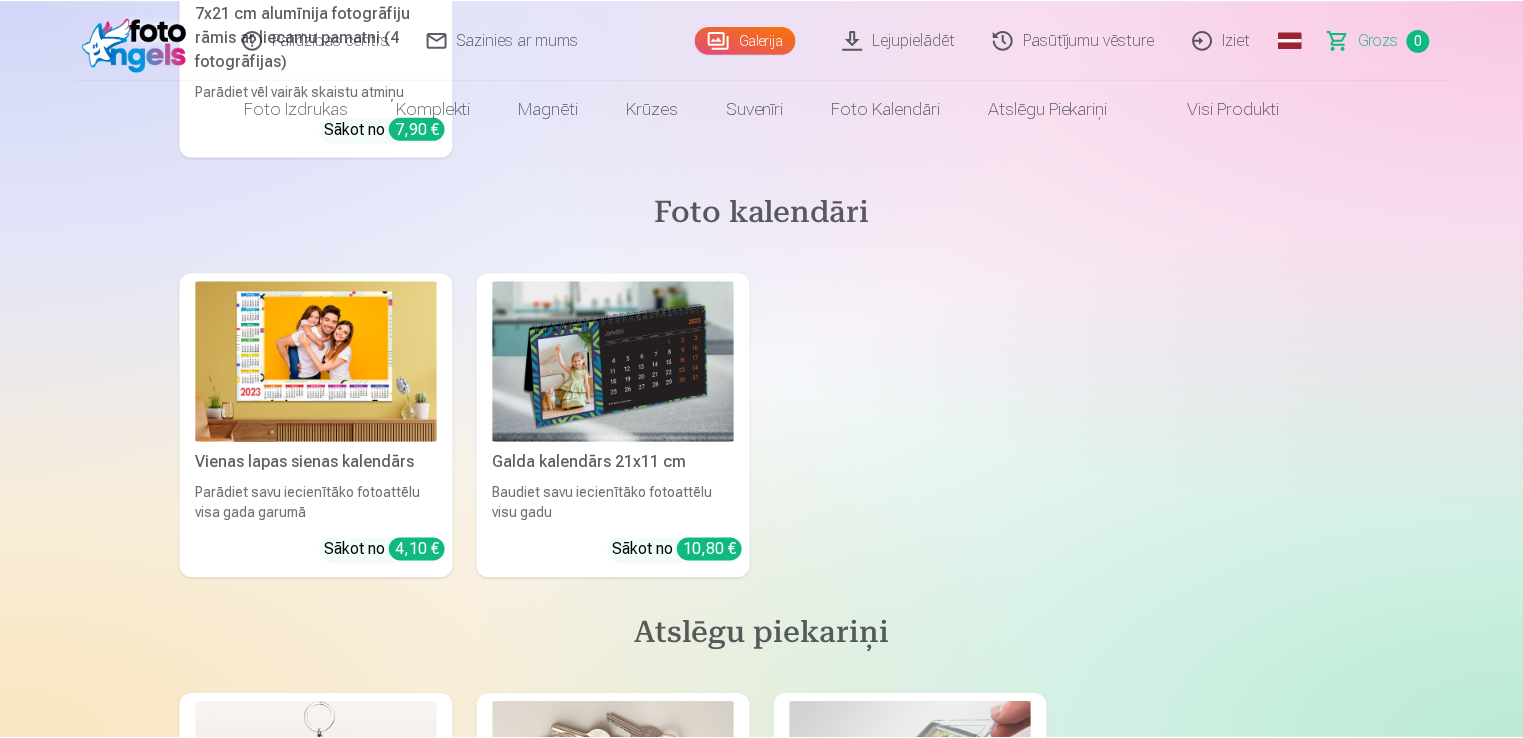 scroll, scrollTop: 0, scrollLeft: 0, axis: both 